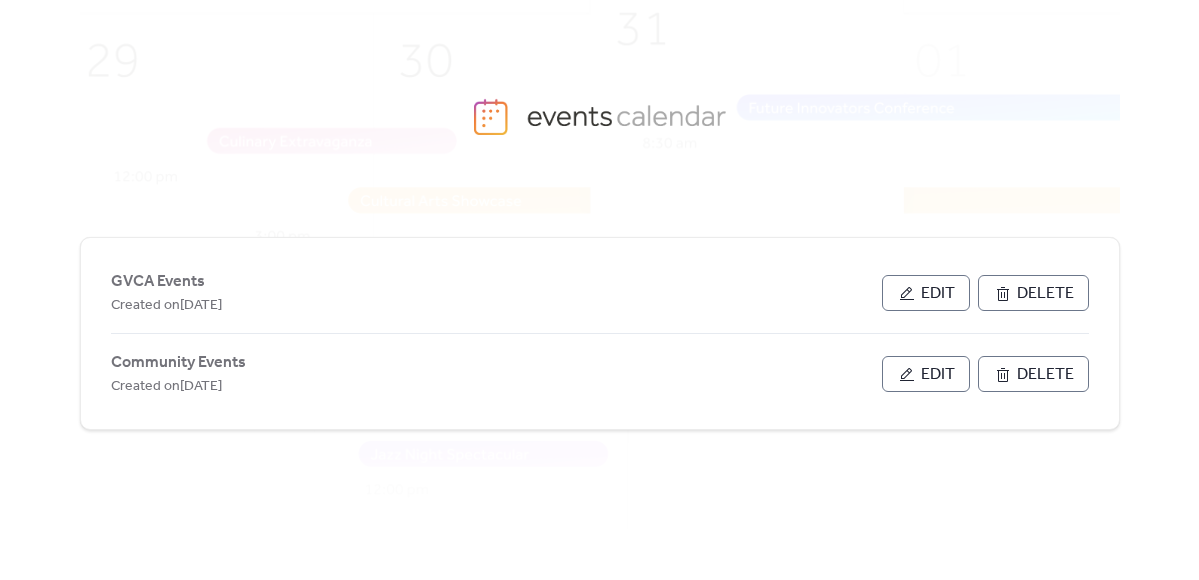 scroll, scrollTop: 0, scrollLeft: 0, axis: both 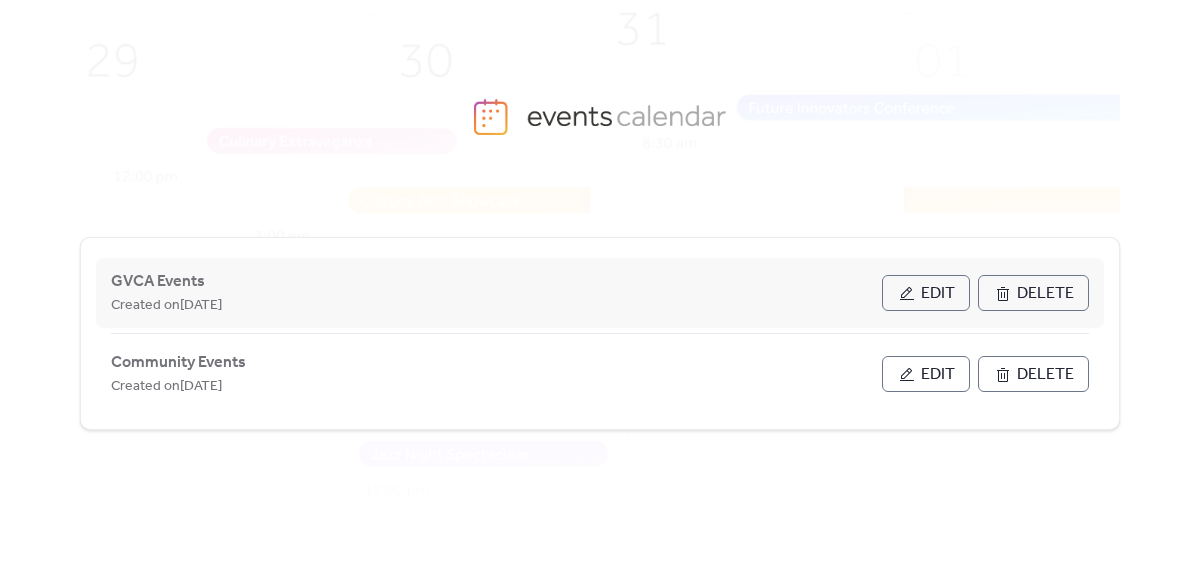 click on "Edit" at bounding box center (938, 294) 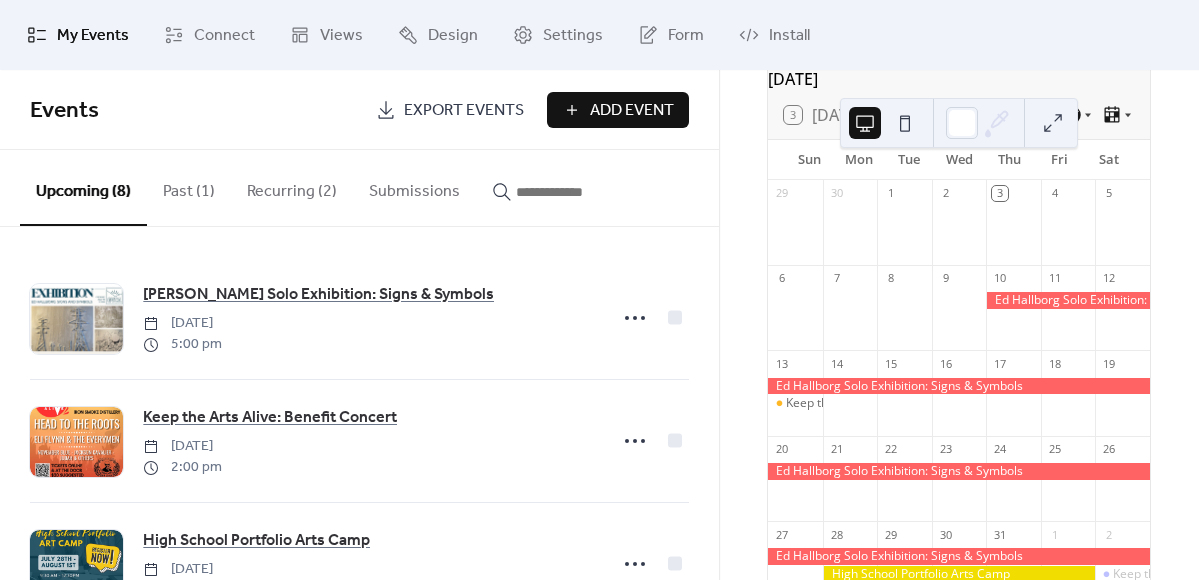 scroll, scrollTop: 111, scrollLeft: 0, axis: vertical 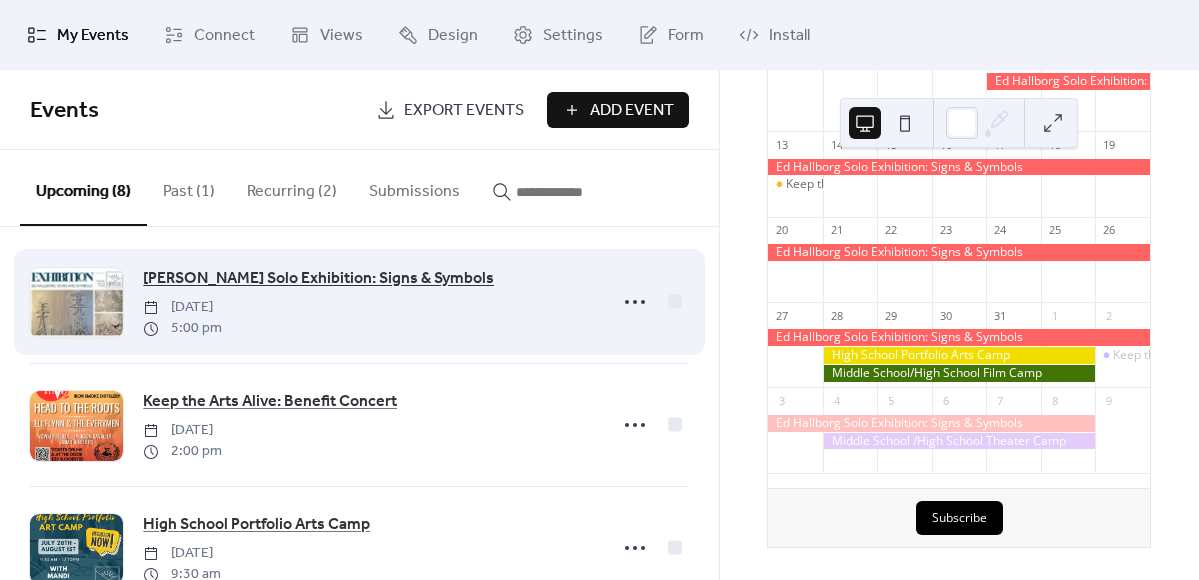 click on "[PERSON_NAME] Solo Exhibition: Signs & Symbols" at bounding box center [318, 279] 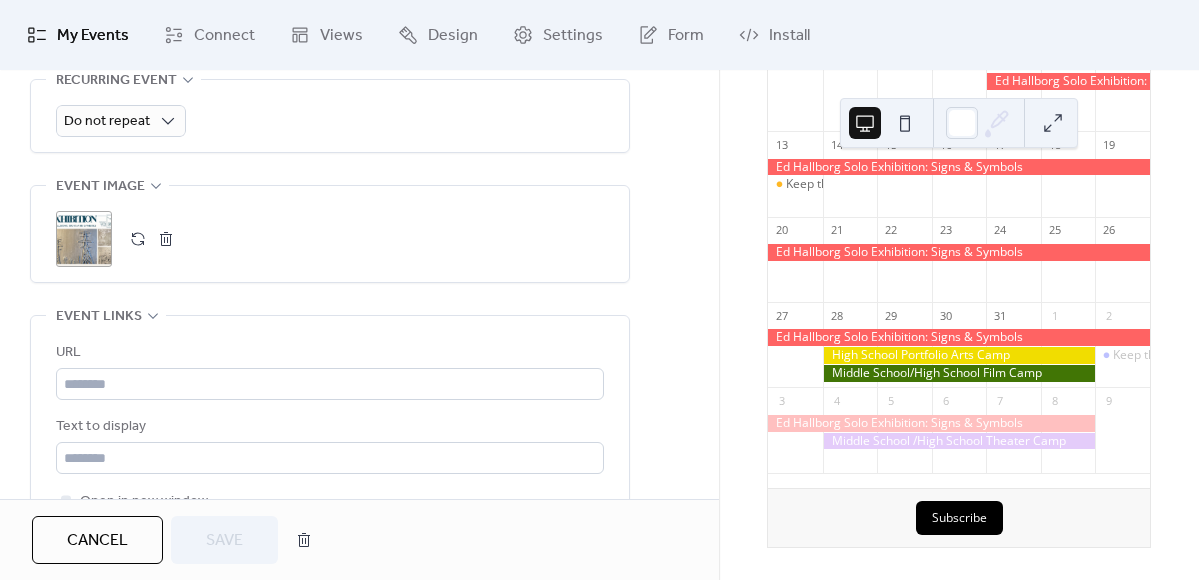 scroll, scrollTop: 938, scrollLeft: 0, axis: vertical 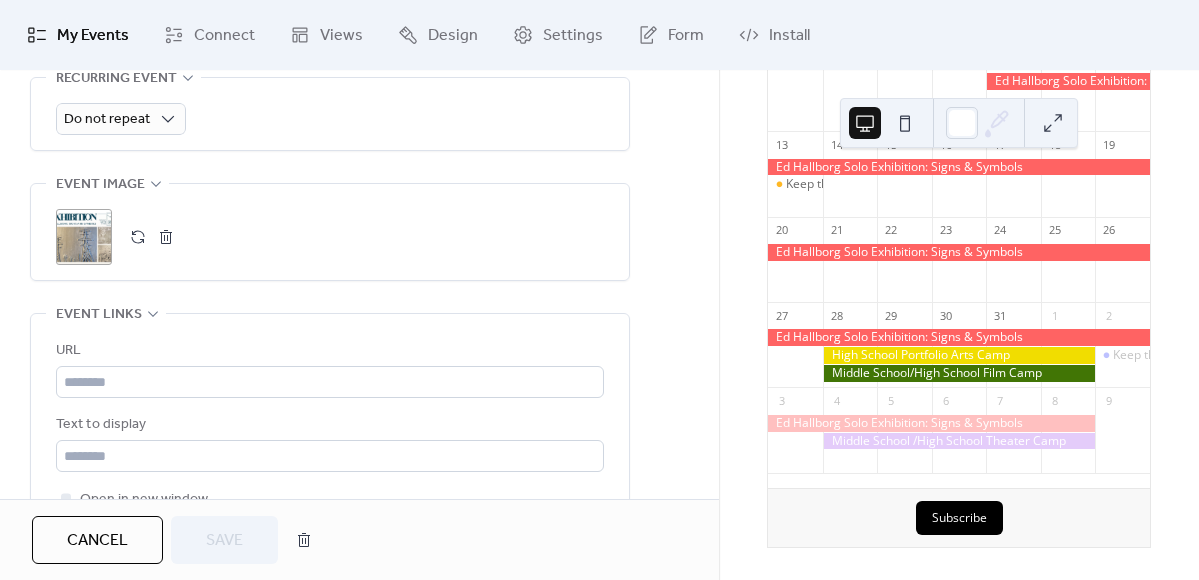 click on ";" at bounding box center [84, 237] 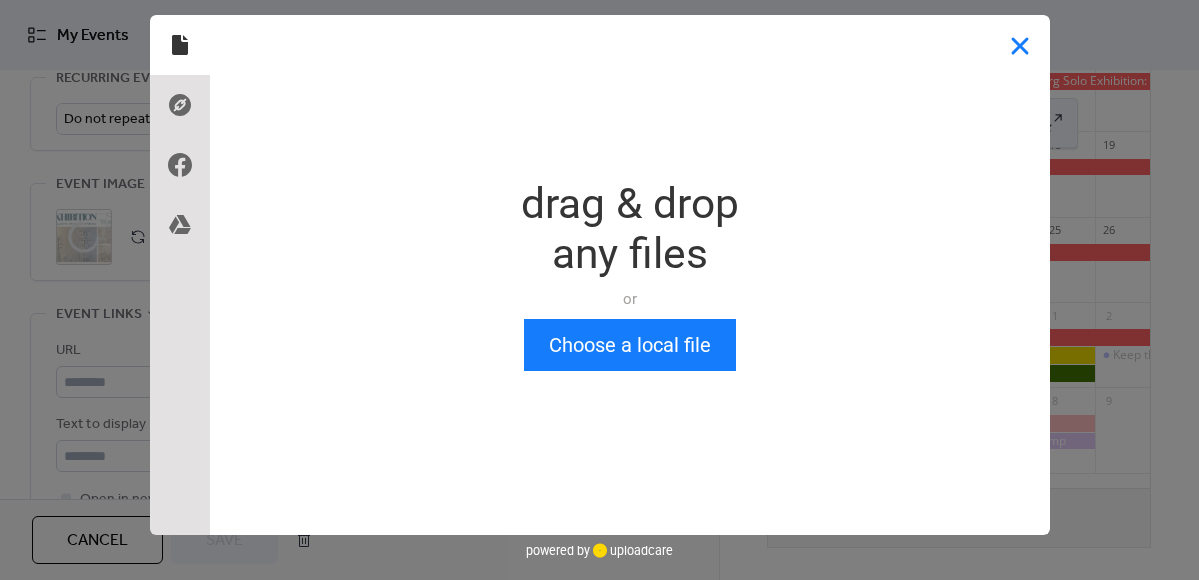 click at bounding box center (1020, 45) 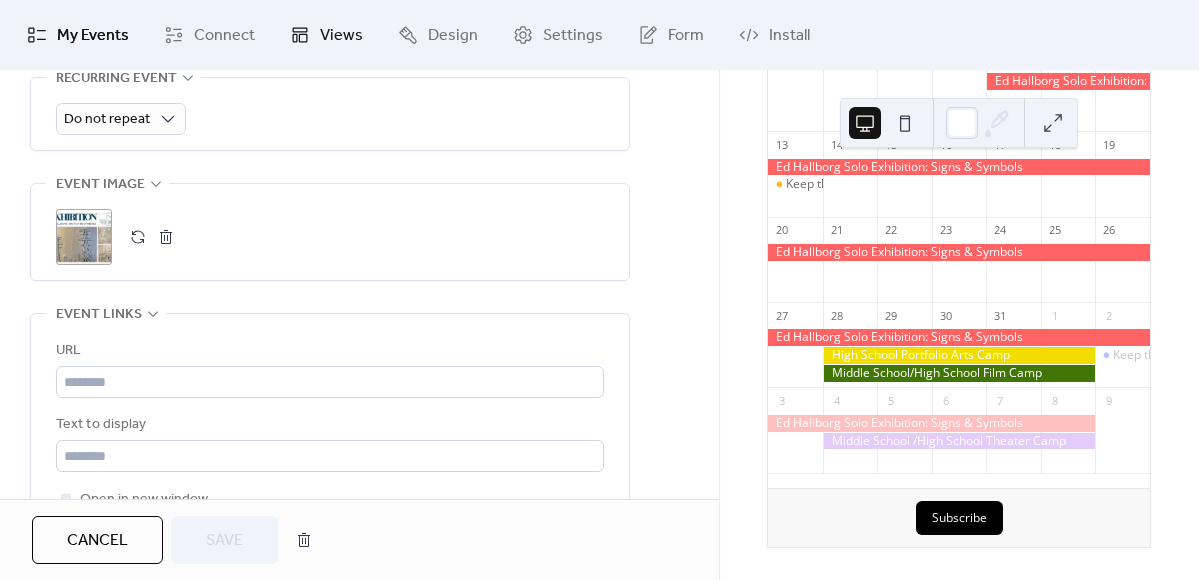 click on "Views" at bounding box center (326, 35) 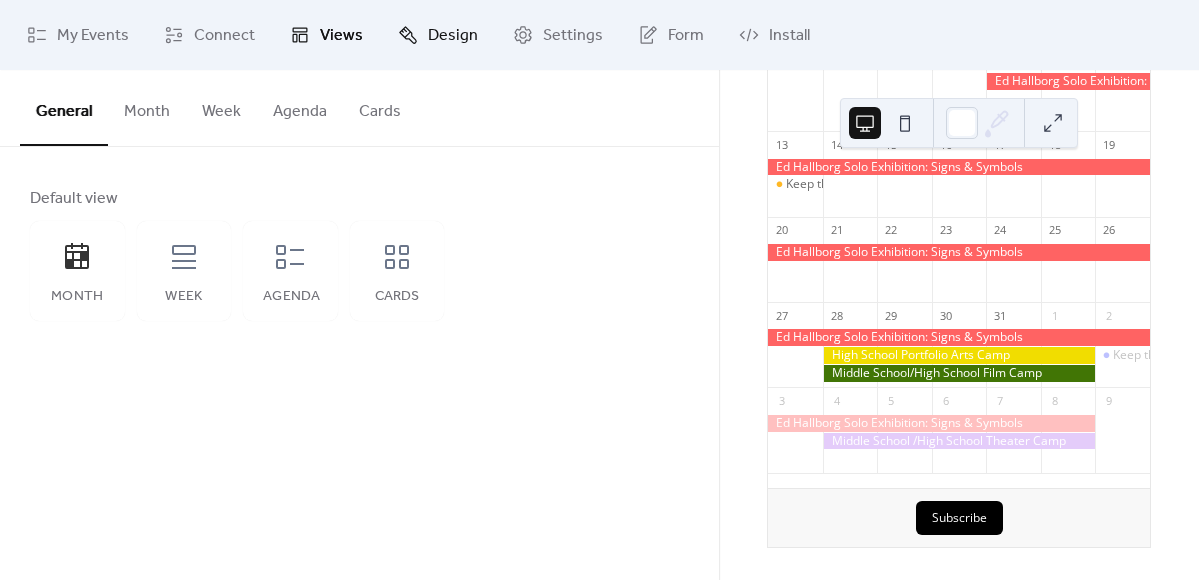 click on "Design" at bounding box center [453, 36] 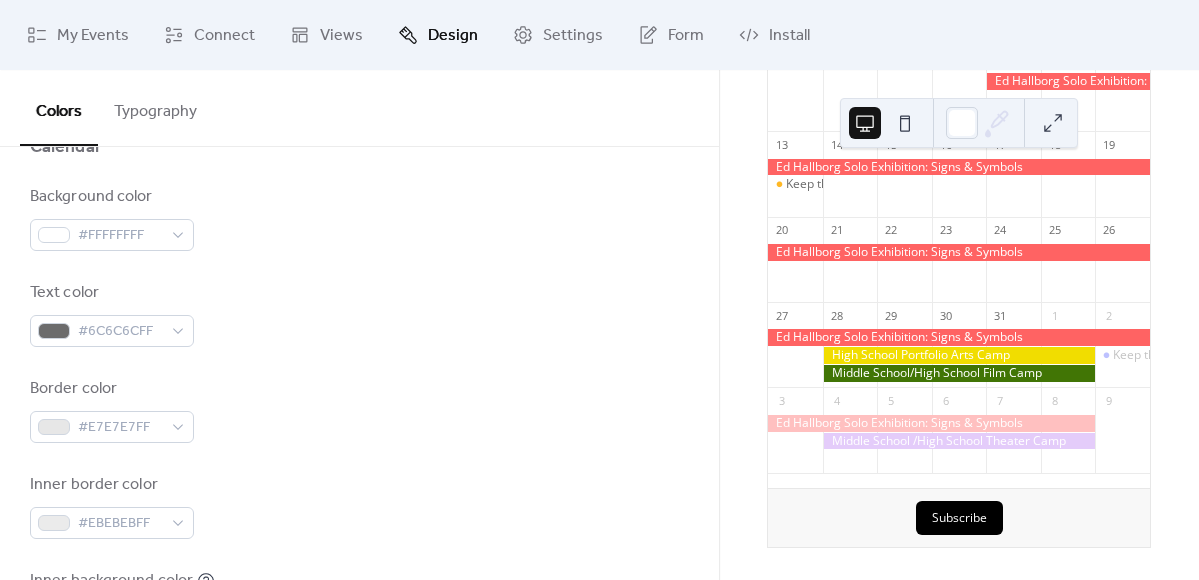 scroll, scrollTop: 0, scrollLeft: 0, axis: both 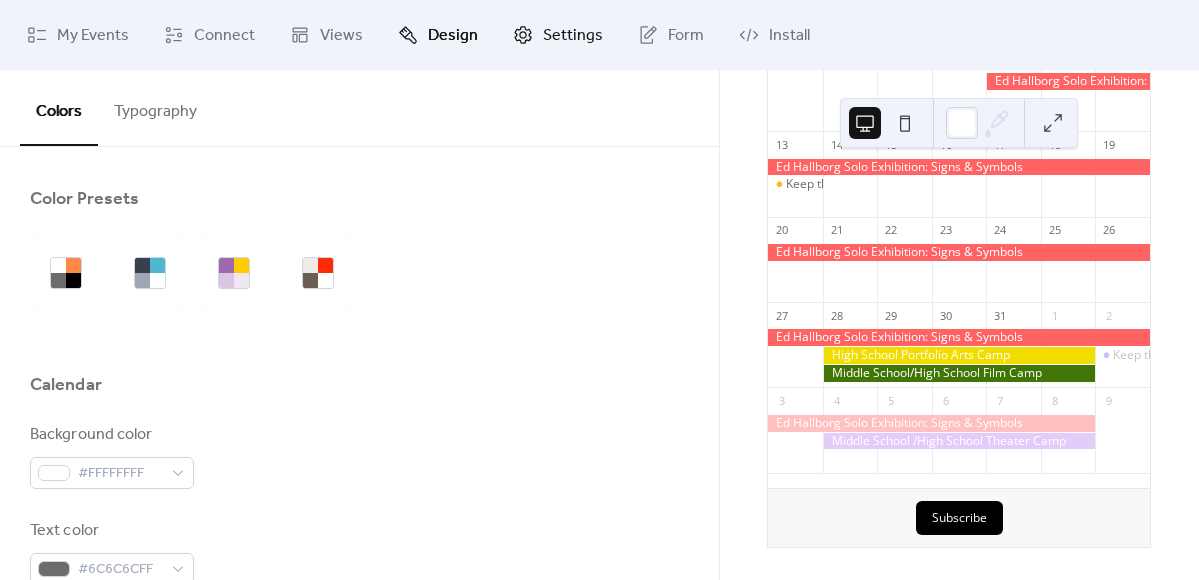 click on "Settings" at bounding box center (573, 36) 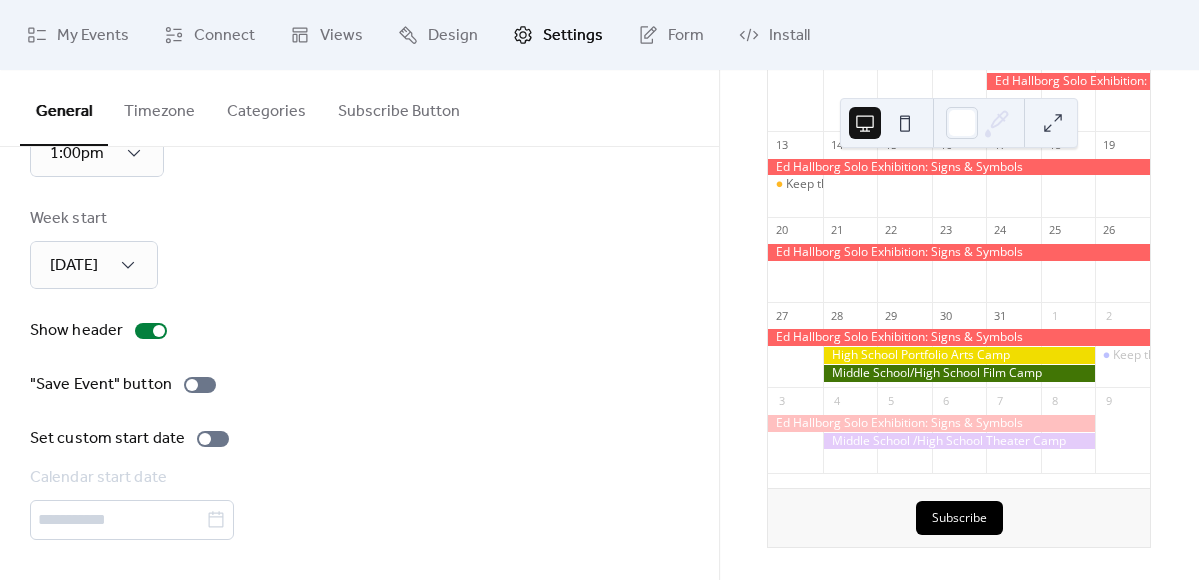 scroll, scrollTop: 0, scrollLeft: 0, axis: both 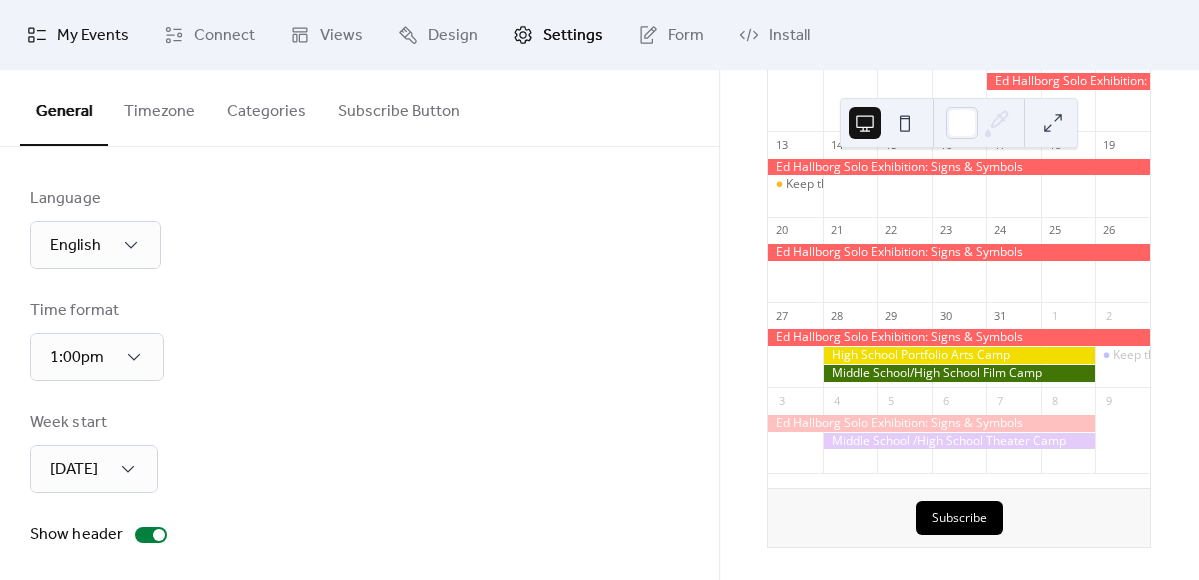 click on "My Events" at bounding box center [93, 36] 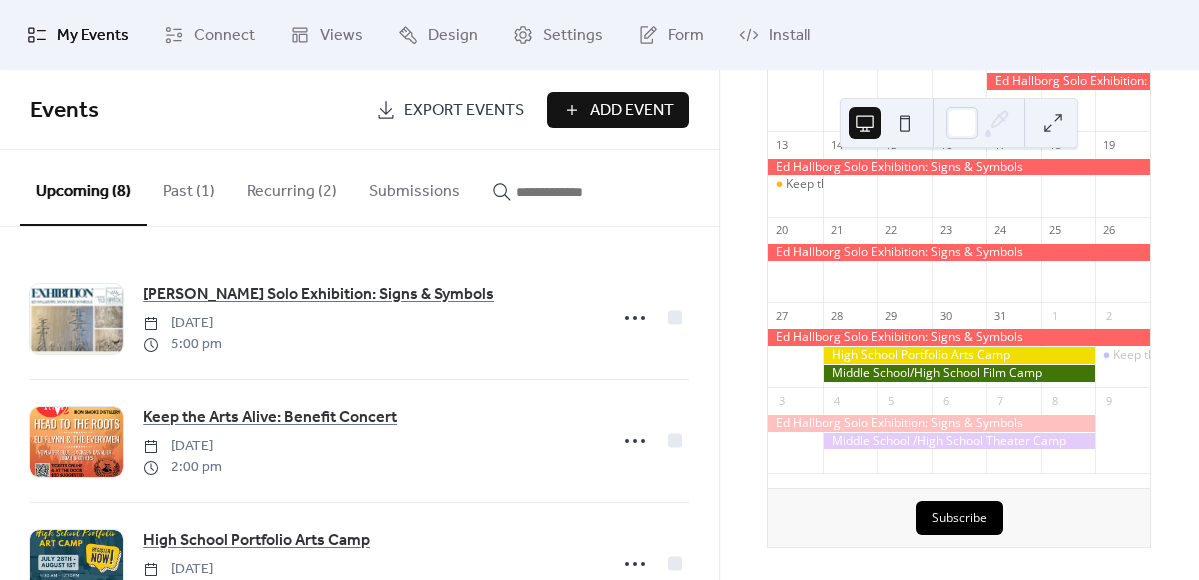 click on "Recurring  (2)" at bounding box center [292, 187] 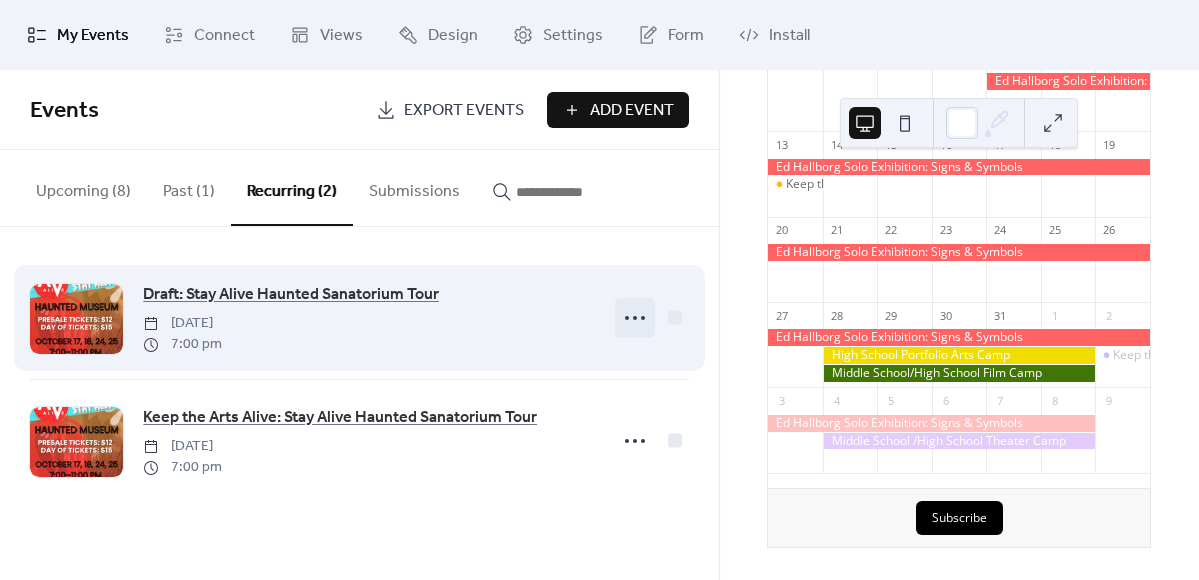 click 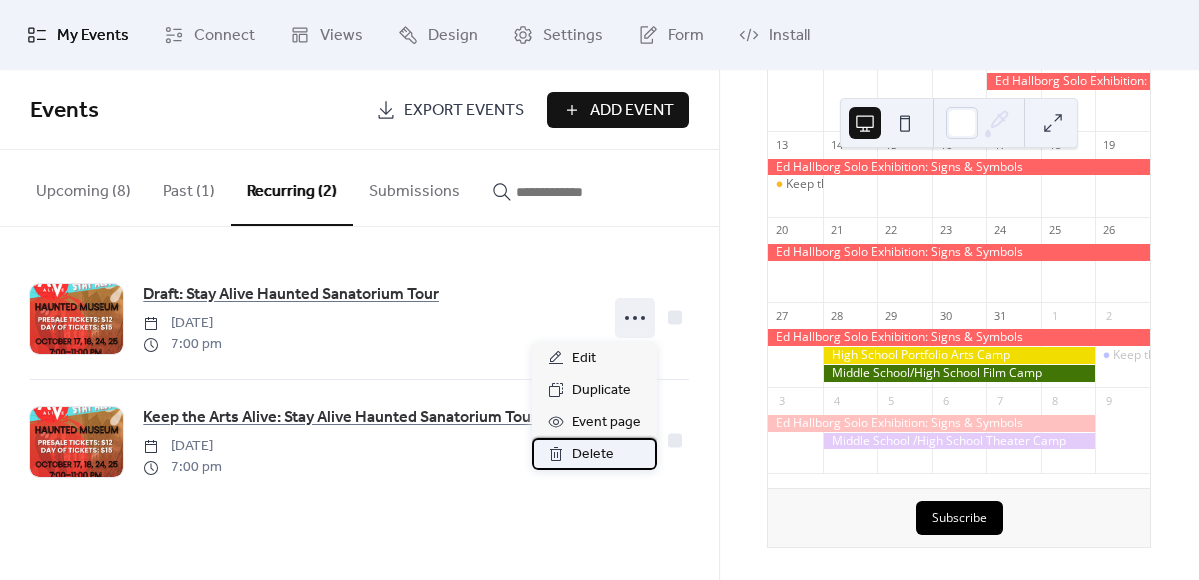 click on "Delete" at bounding box center (593, 455) 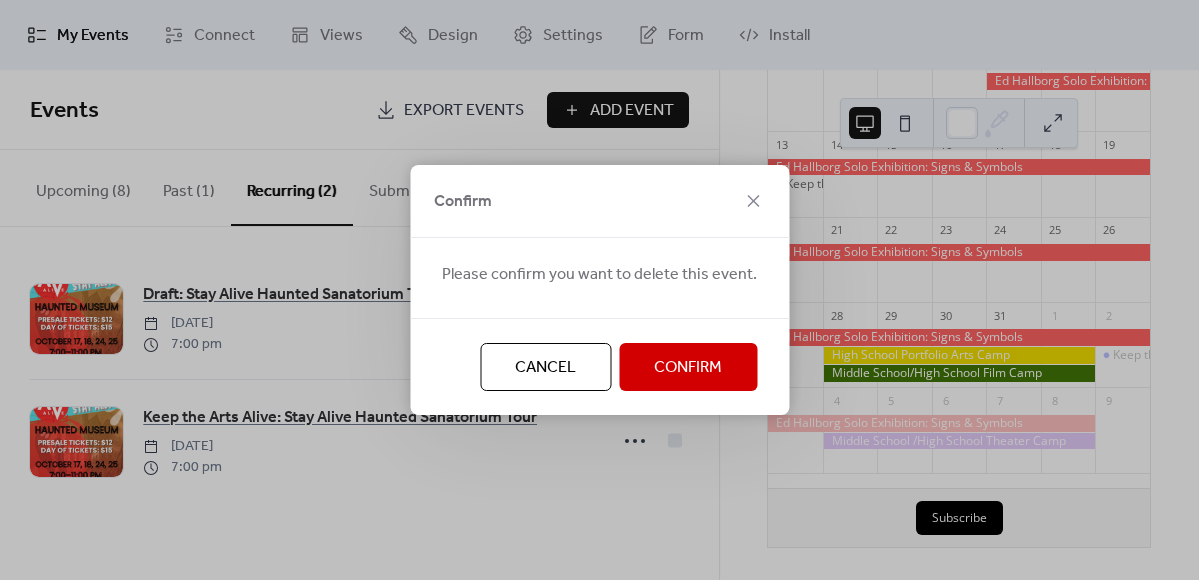 click on "Confirm" at bounding box center (688, 368) 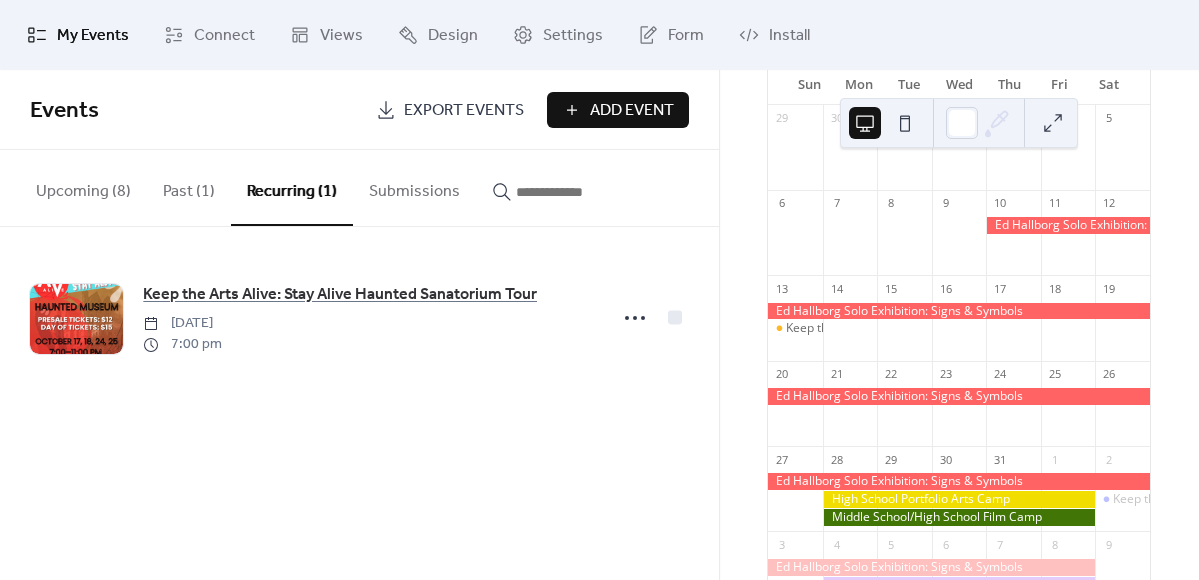 scroll, scrollTop: 68, scrollLeft: 0, axis: vertical 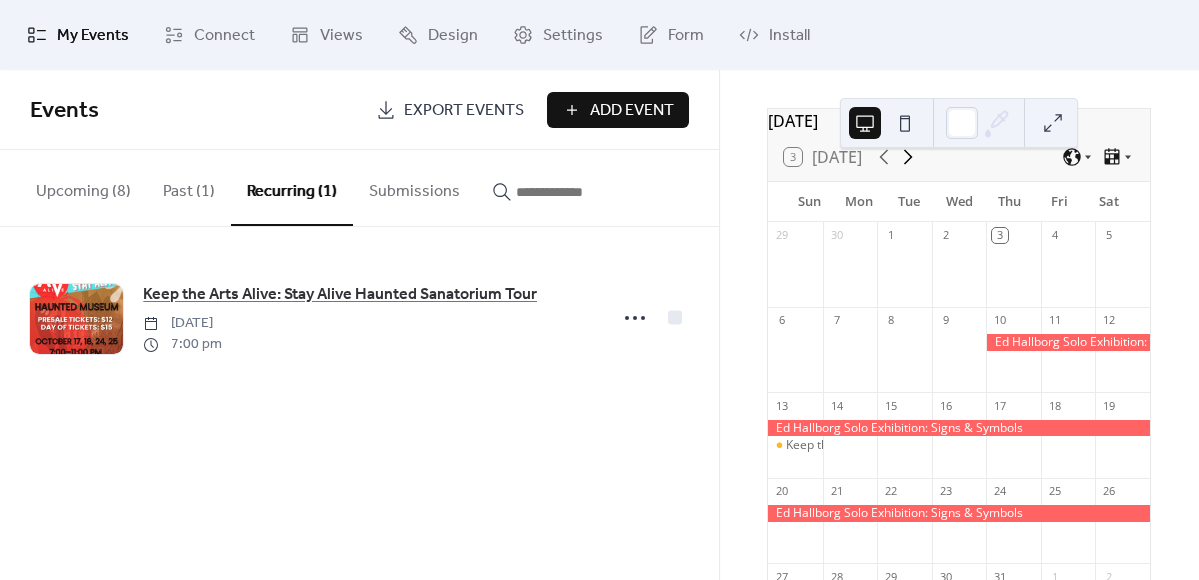 click 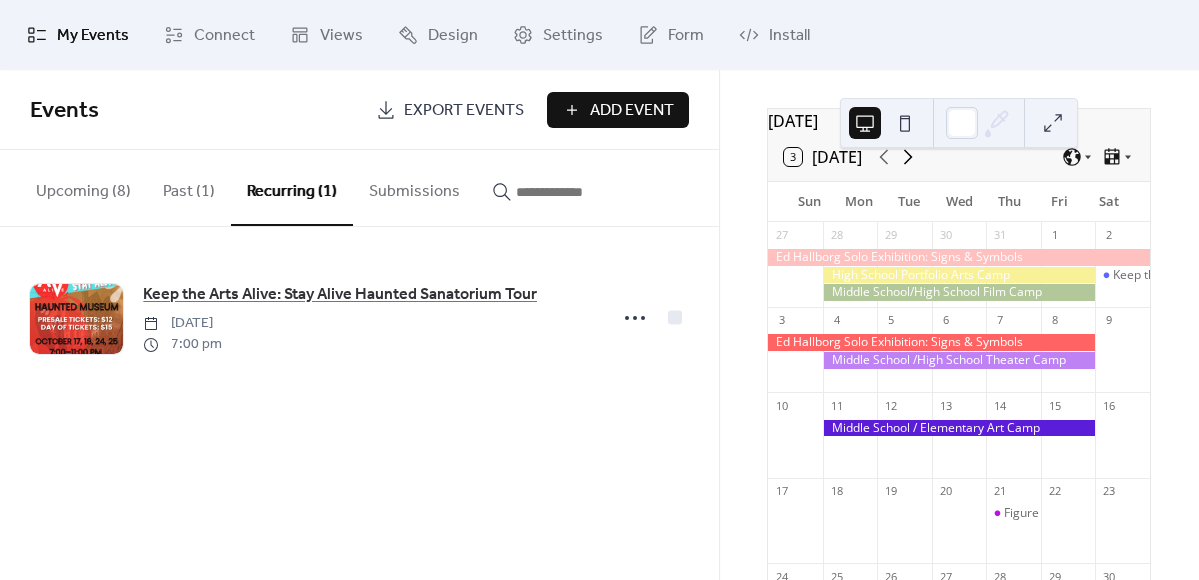 click 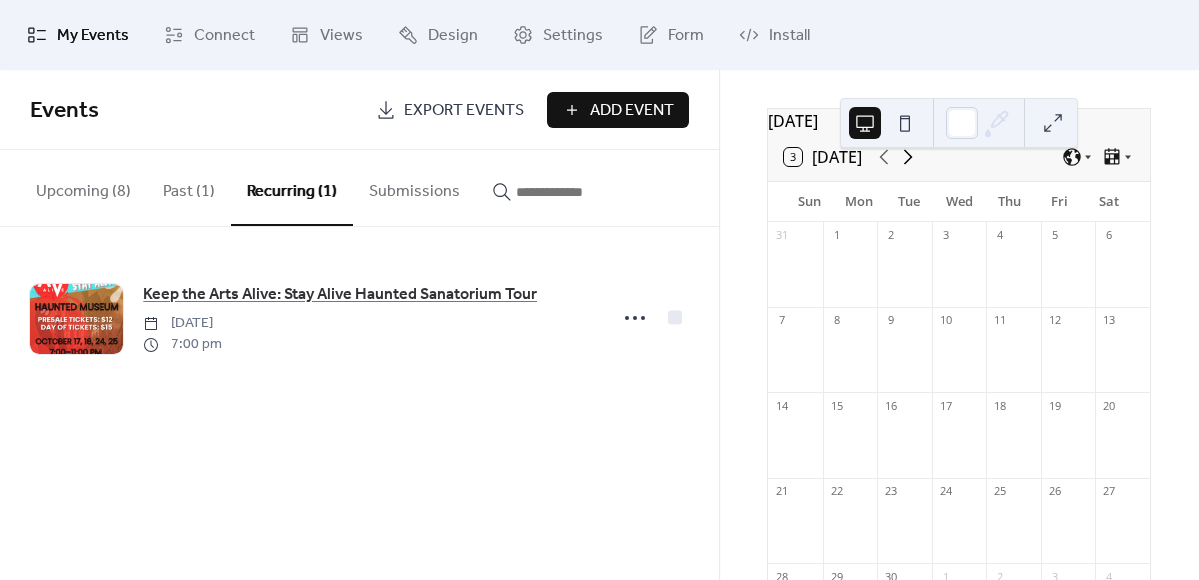 click 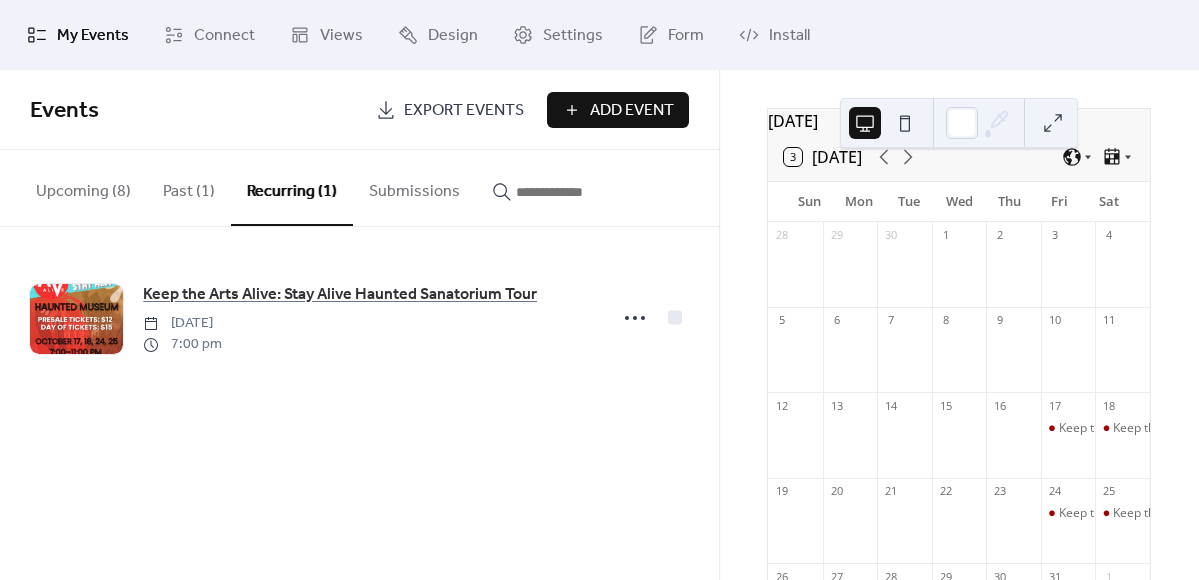 click on "Events Export Events Add Event Upcoming  (8) Past  (1) Recurring  (1) Submissions   [PERSON_NAME] Solo Exhibition: Signs & Symbols [DATE] 5:00 pm Keep the Arts Alive: Benefit Concert [DATE] 2:00 pm  High School Portfolio Arts Camp [DATE] 9:30 am Middle School/High School Film Camp [DATE] 1:00 pm Keep the Arts Alive: Live Dance & BBQ [DATE] 5:30 pm Middle School /[GEOGRAPHIC_DATA] [DATE] 1:00 pm Middle School / Elementary [GEOGRAPHIC_DATA] [DATE] 9:30 am Figure Drawing Class with [PERSON_NAME] [DATE] 5:00 pm Keep the Arts Alive: Stay Alive Haunted Sanatorium Tour [DATE] 7:00 pm Cancel" at bounding box center [359, 325] 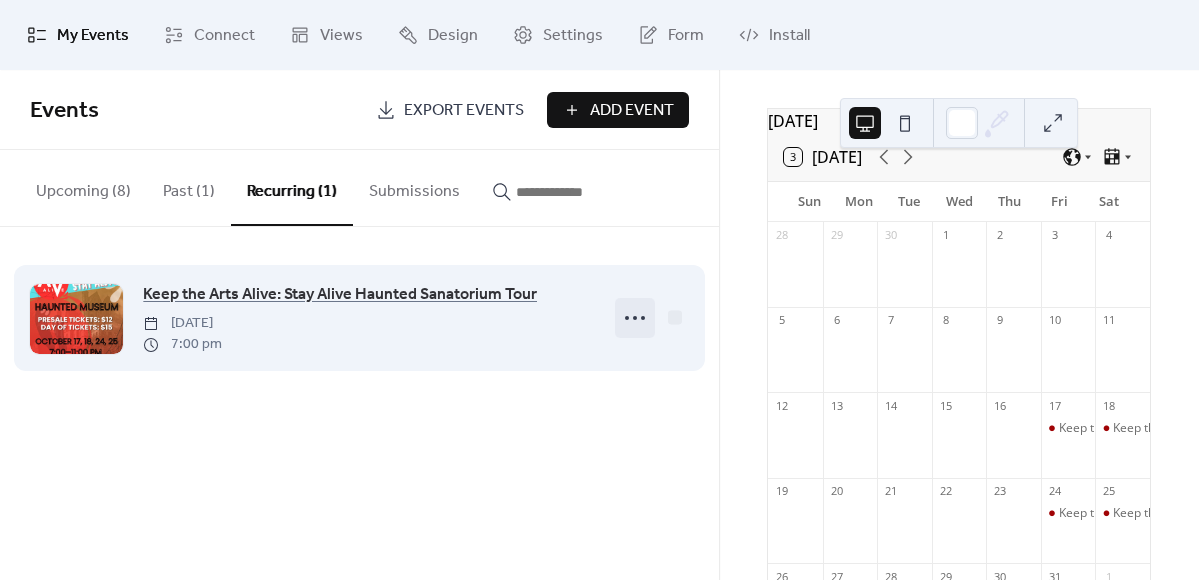click 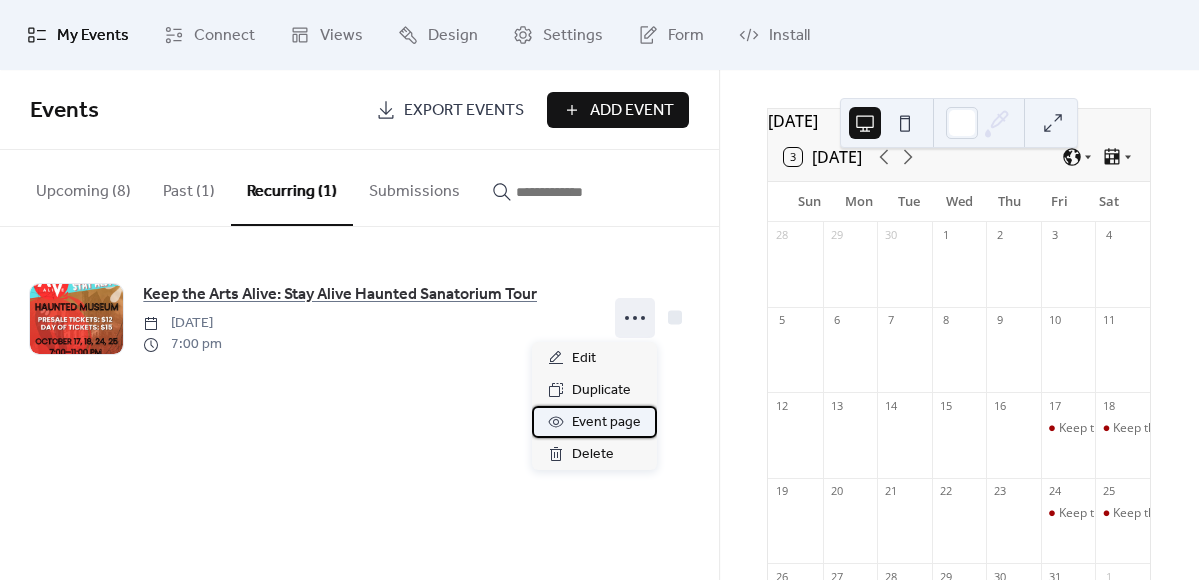 click on "Event page" at bounding box center [606, 423] 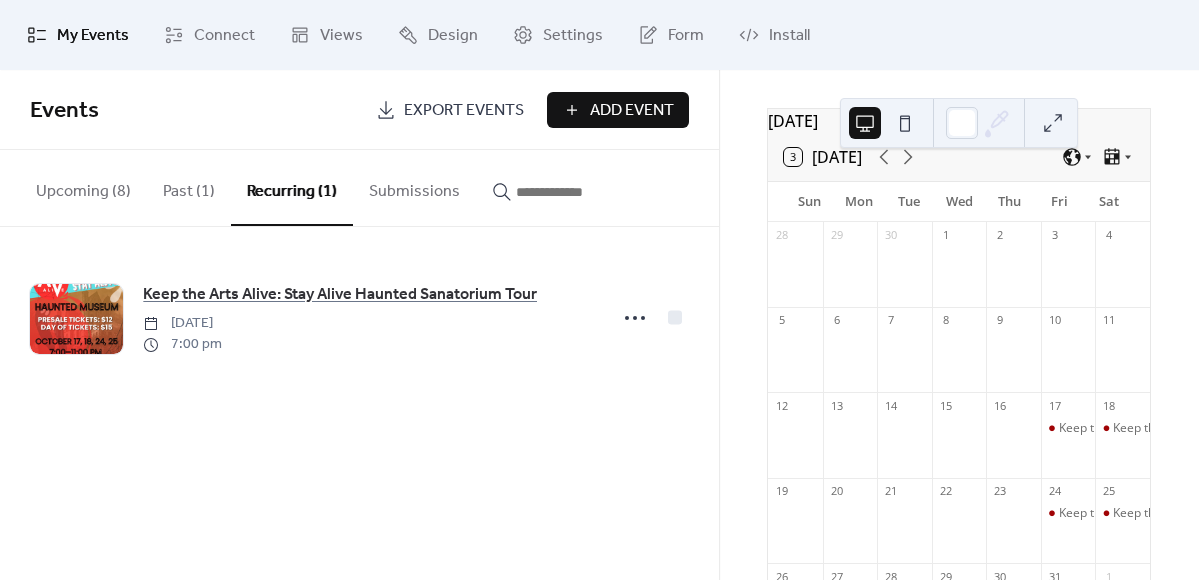 click on "Upcoming  (8)" at bounding box center [83, 187] 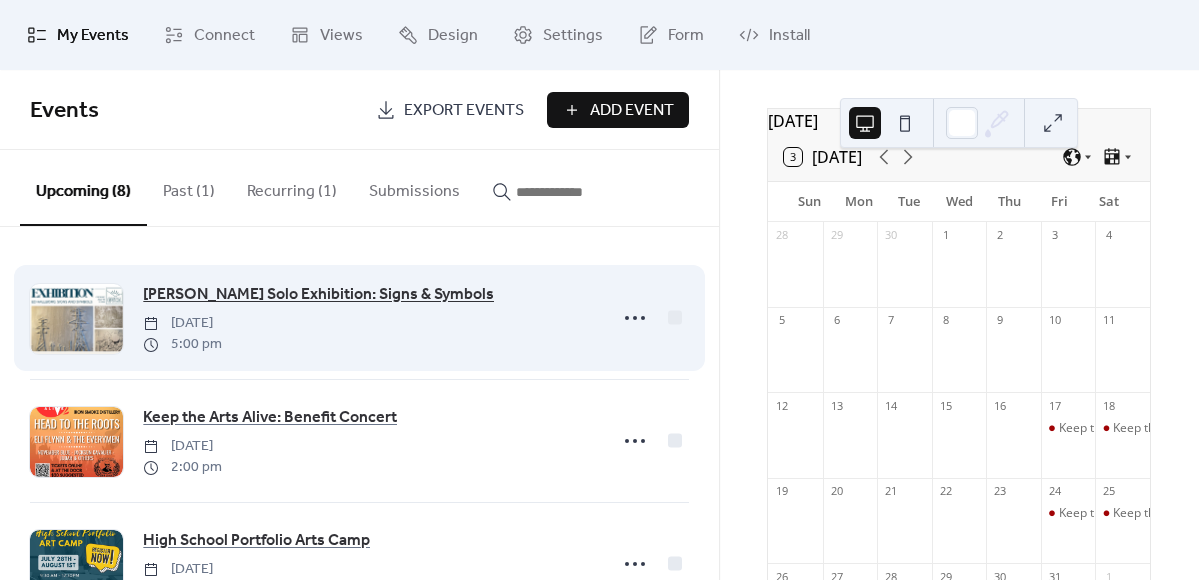 click on "[PERSON_NAME] Solo Exhibition: Signs & Symbols" at bounding box center [318, 295] 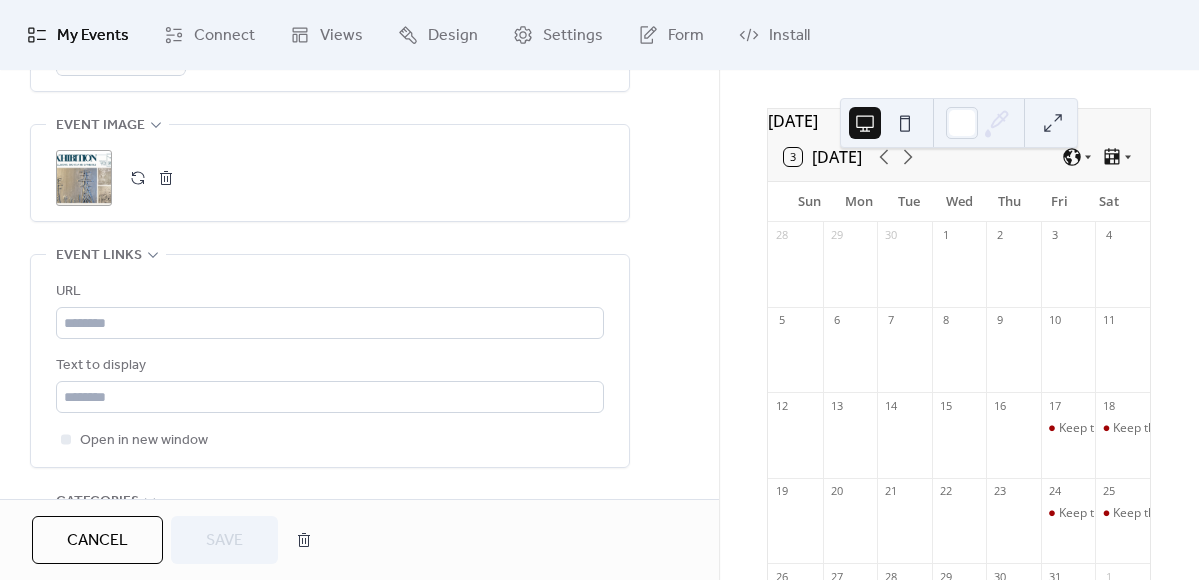 scroll, scrollTop: 1044, scrollLeft: 0, axis: vertical 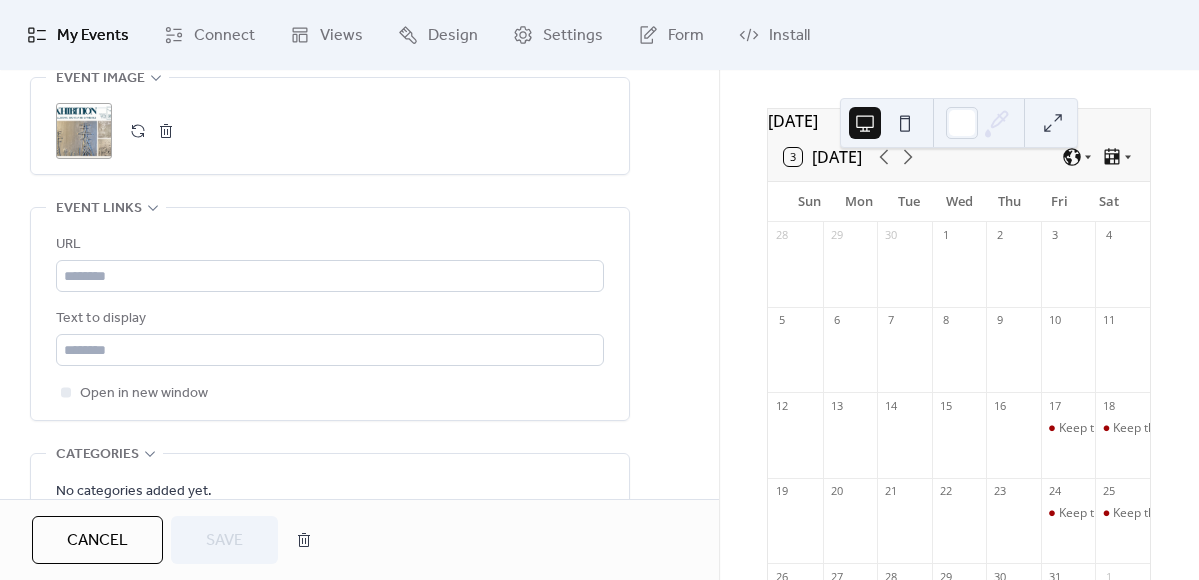 click on ";" at bounding box center [84, 131] 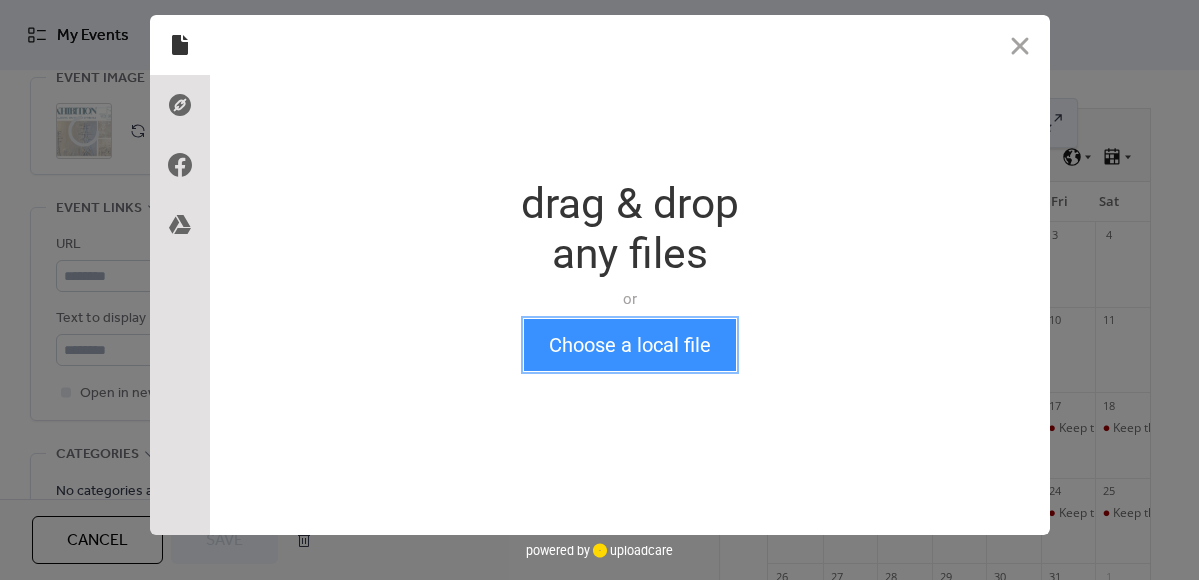 click on "Choose a local file" at bounding box center [630, 345] 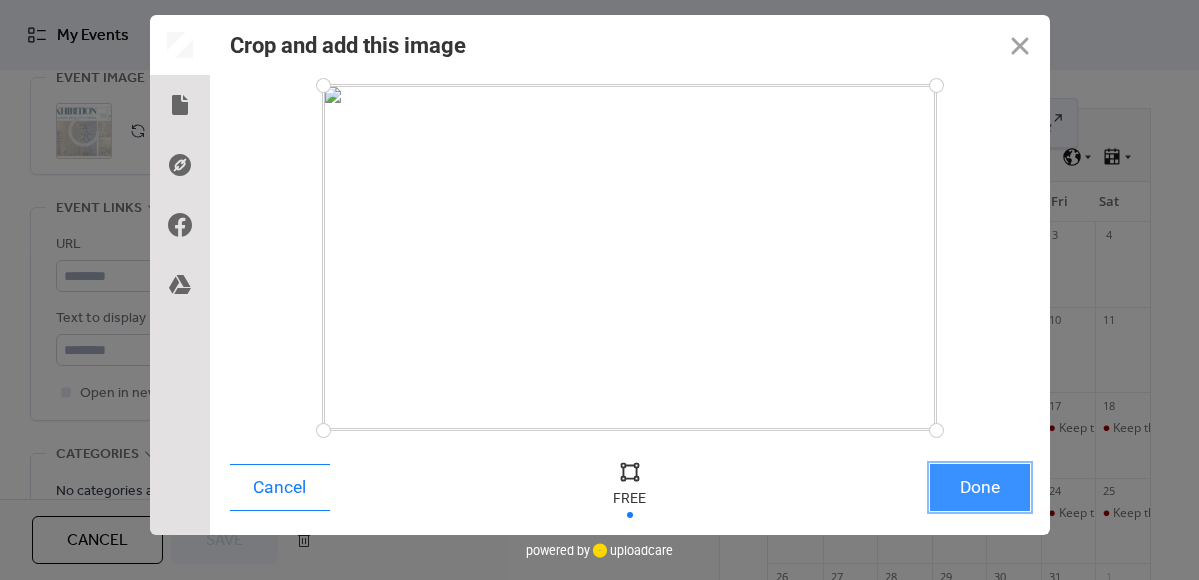 click on "Done" at bounding box center [980, 487] 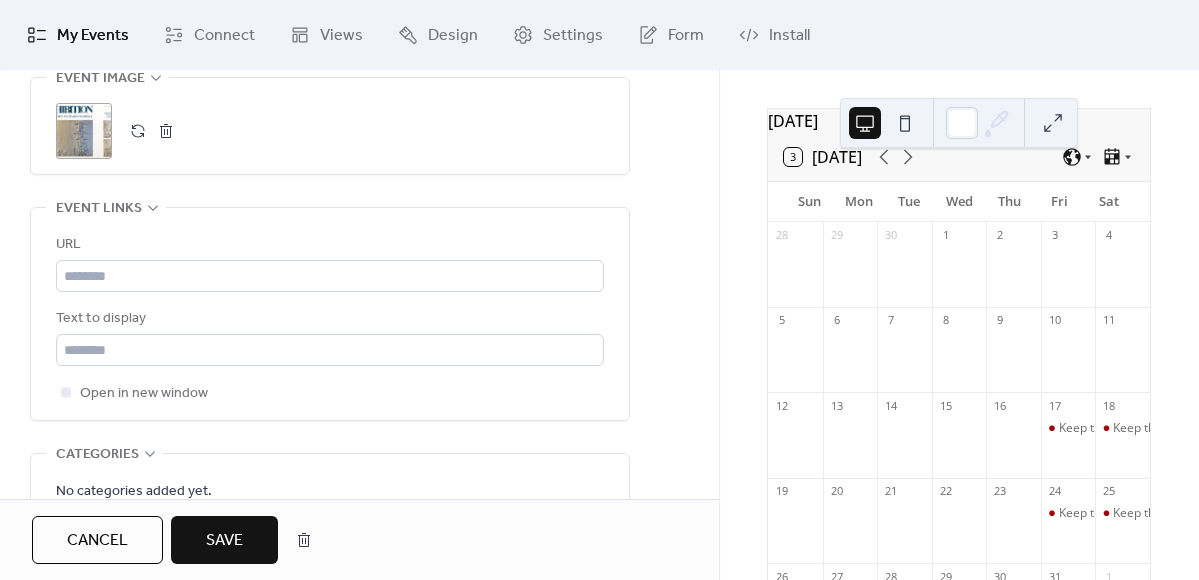 click on "Save" at bounding box center [224, 541] 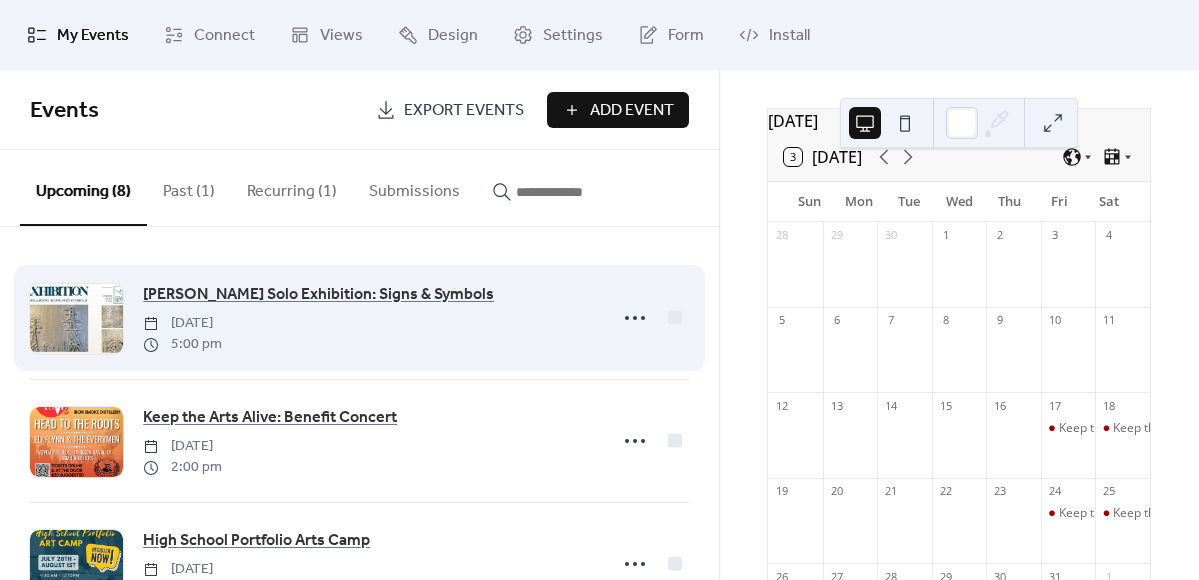 click on "[PERSON_NAME] Solo Exhibition: Signs & Symbols [DATE] 5:00 pm" at bounding box center (369, 318) 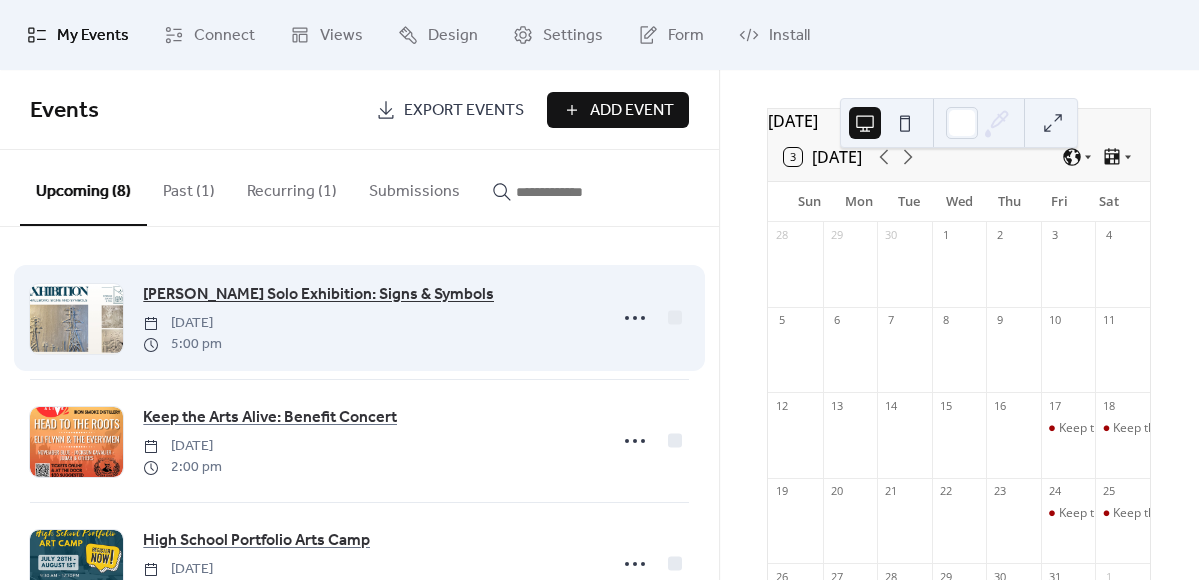click on "[PERSON_NAME] Solo Exhibition: Signs & Symbols" at bounding box center [318, 295] 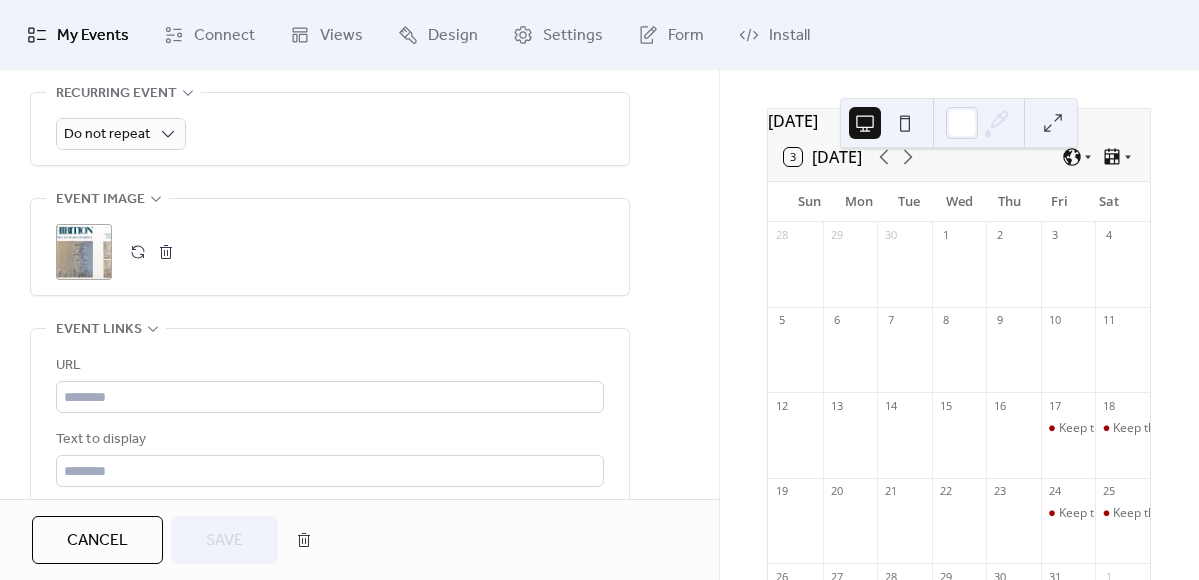 scroll, scrollTop: 926, scrollLeft: 0, axis: vertical 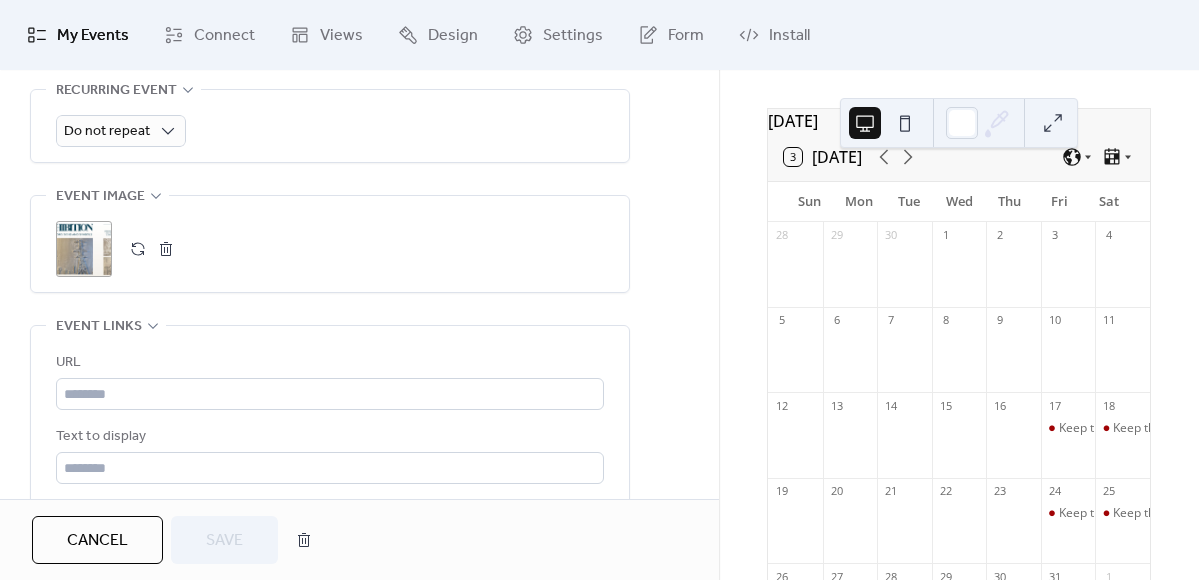 click on ";" at bounding box center (84, 249) 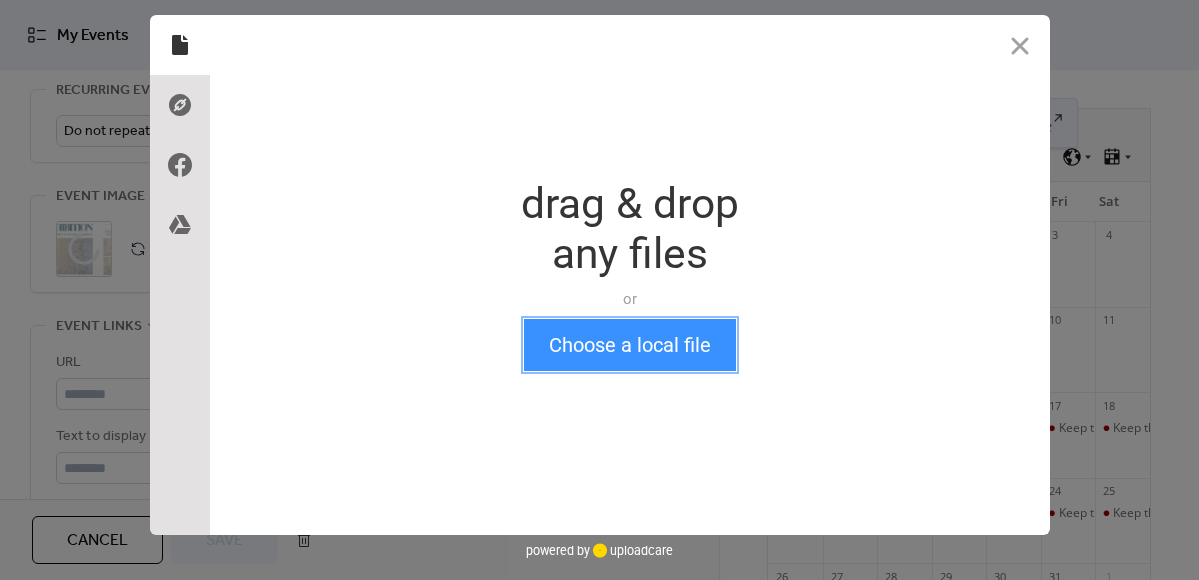 click on "Choose a local file" at bounding box center (630, 345) 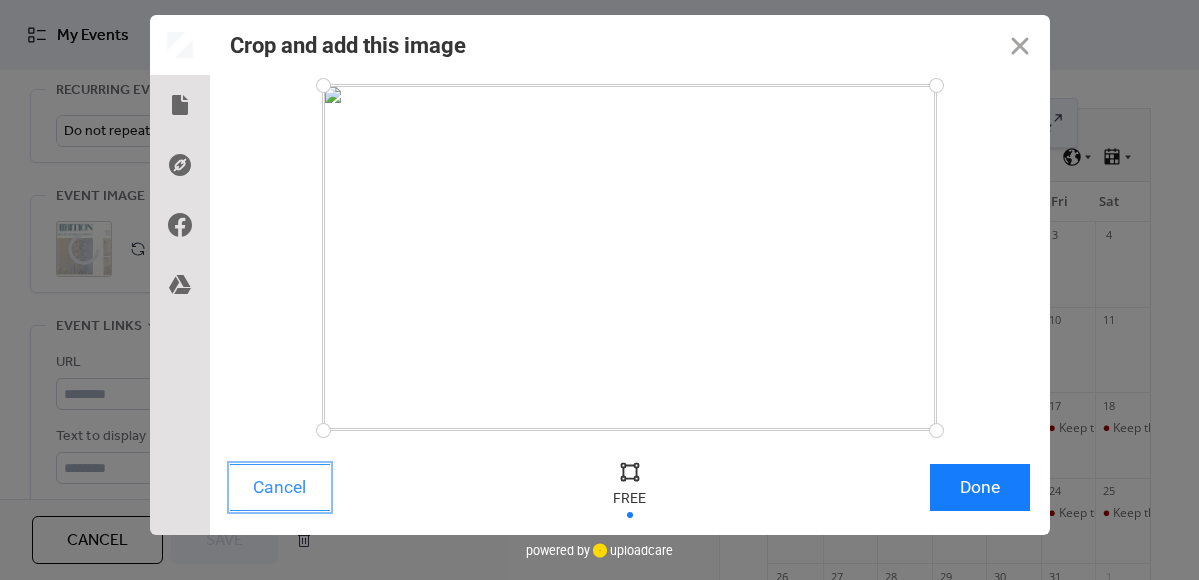 click on "Cancel" at bounding box center [280, 487] 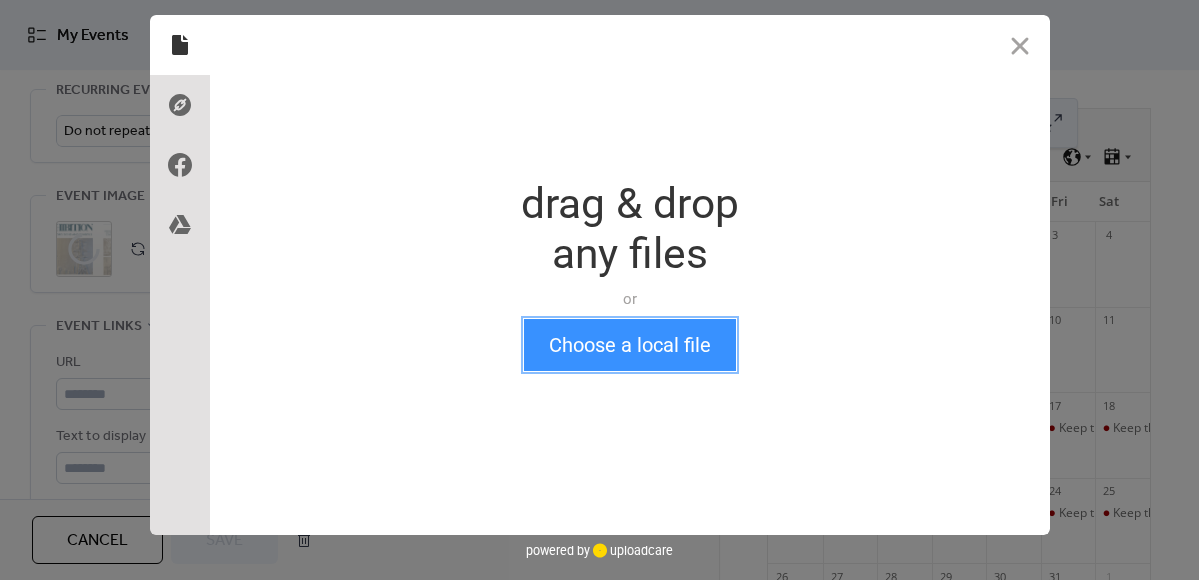 click on "Choose a local file" at bounding box center (630, 345) 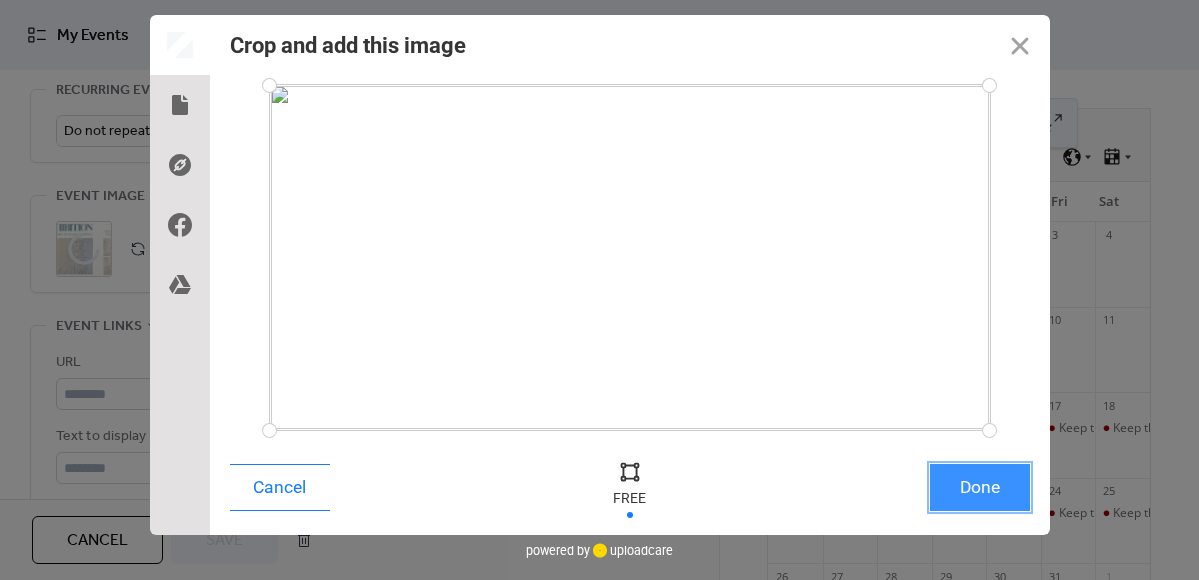 click on "Done" at bounding box center (980, 487) 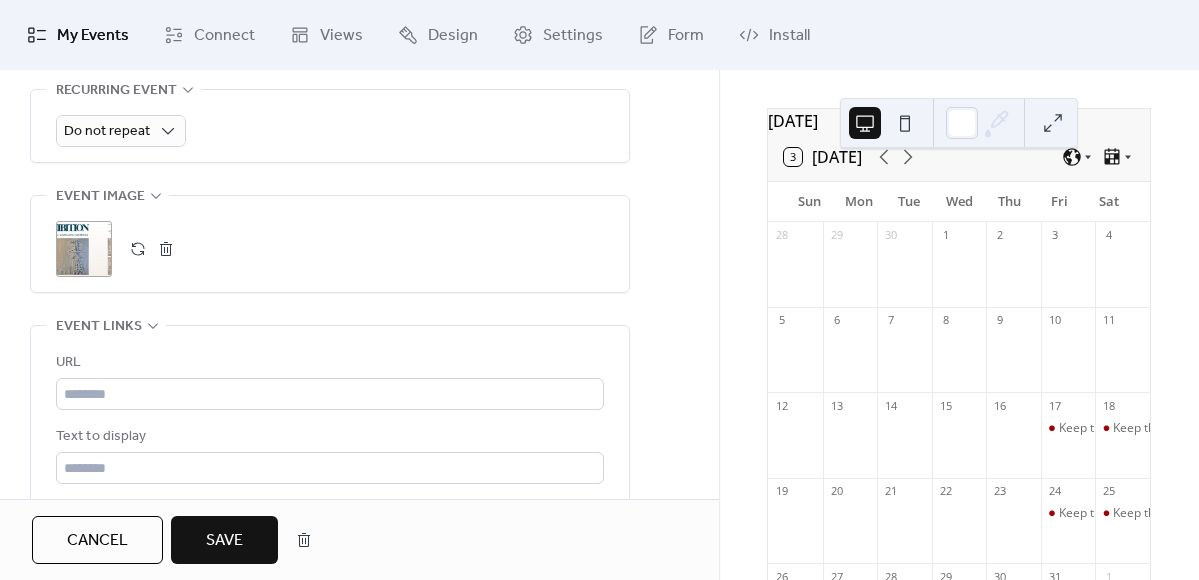 click on ";" at bounding box center [84, 249] 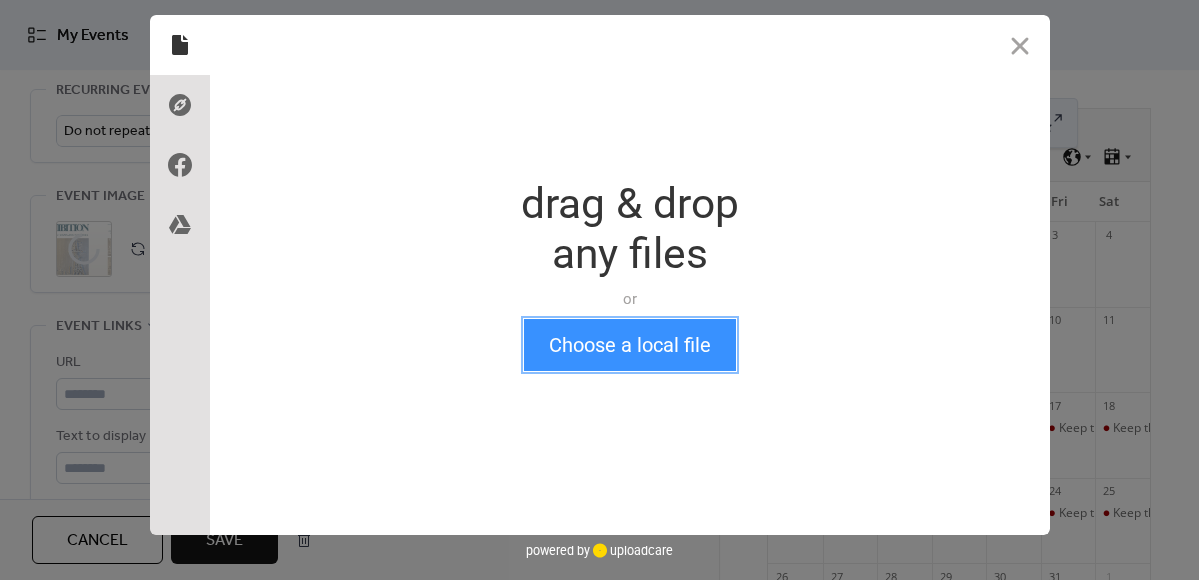 click on "Choose a local file" at bounding box center [630, 345] 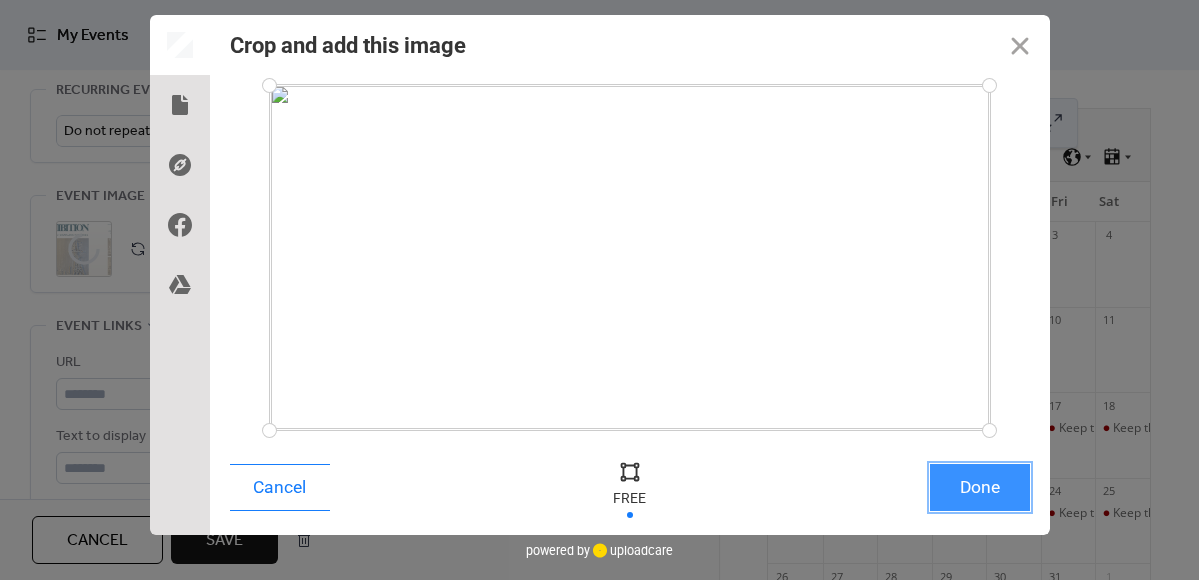 click on "Done" at bounding box center (980, 487) 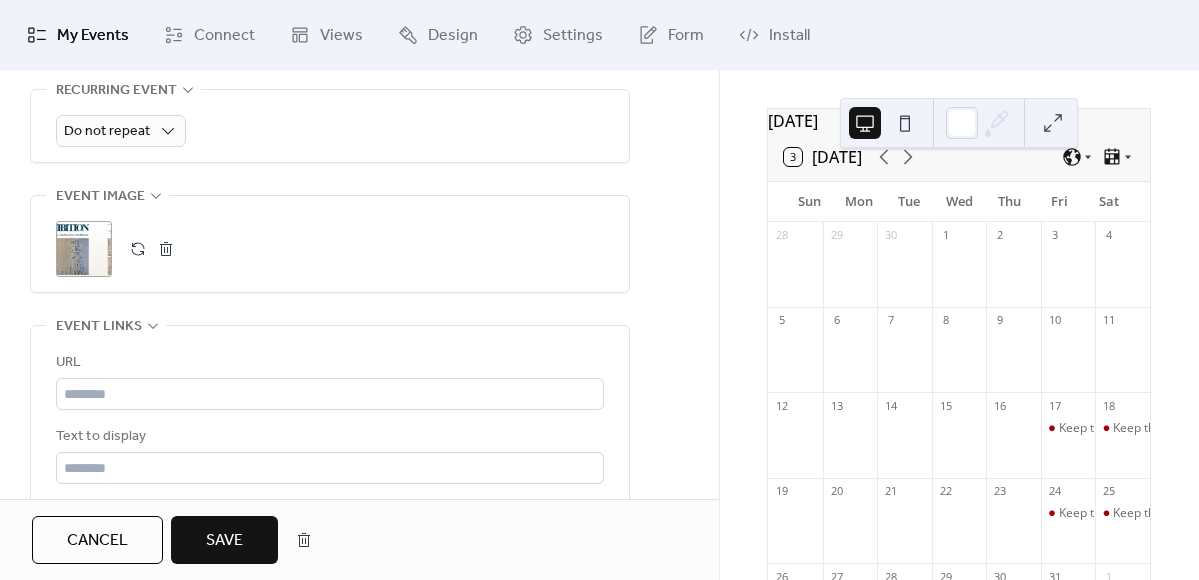 click on "Save" at bounding box center (224, 540) 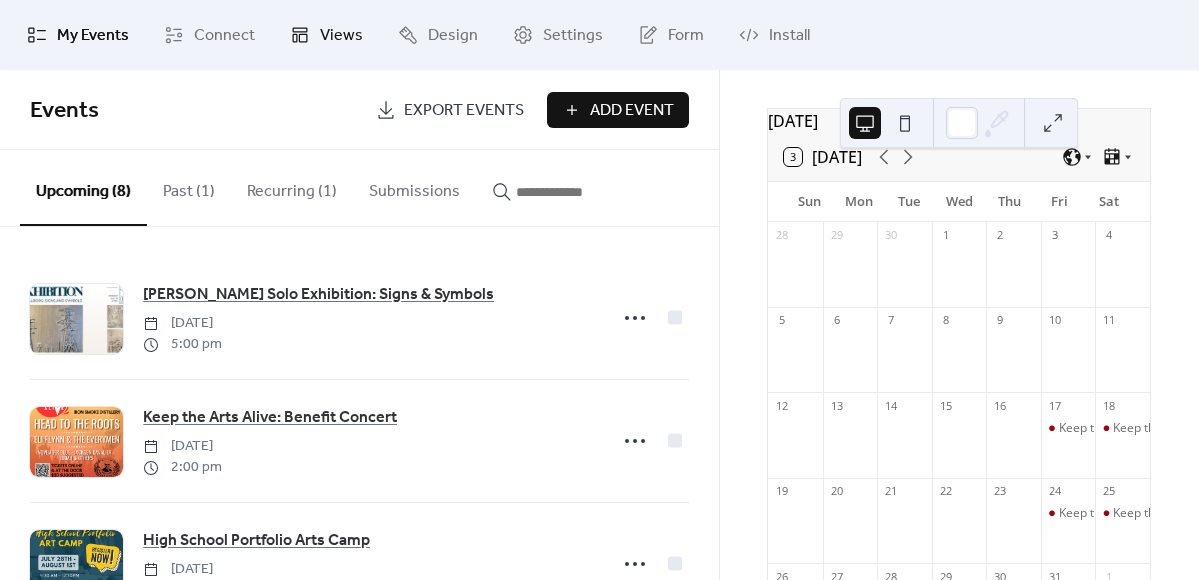 click on "Views" at bounding box center (341, 36) 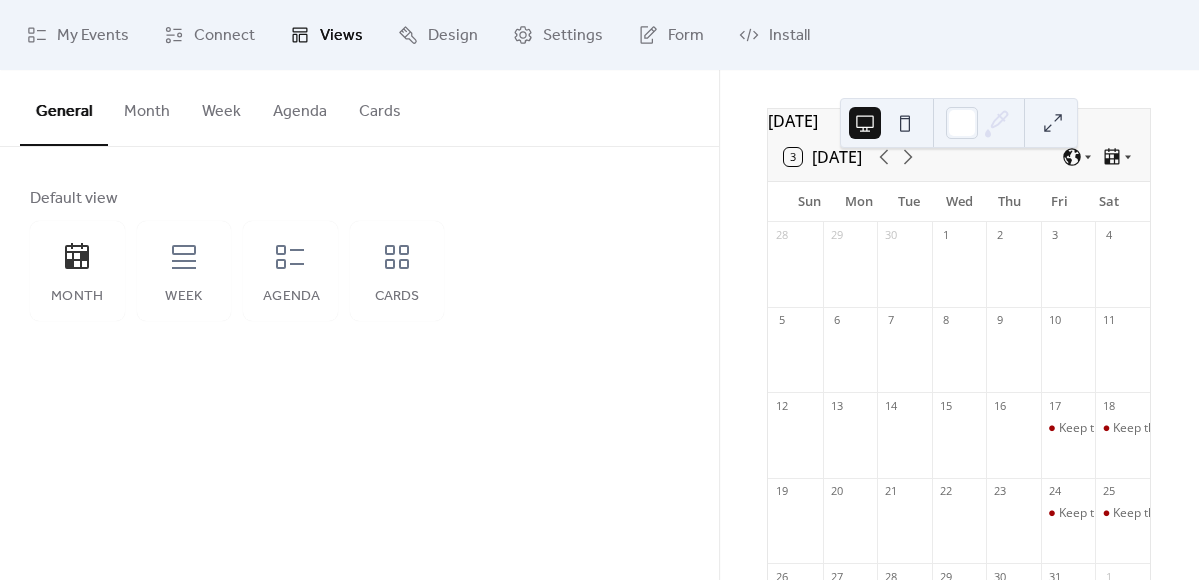 click on "Cards" at bounding box center [380, 107] 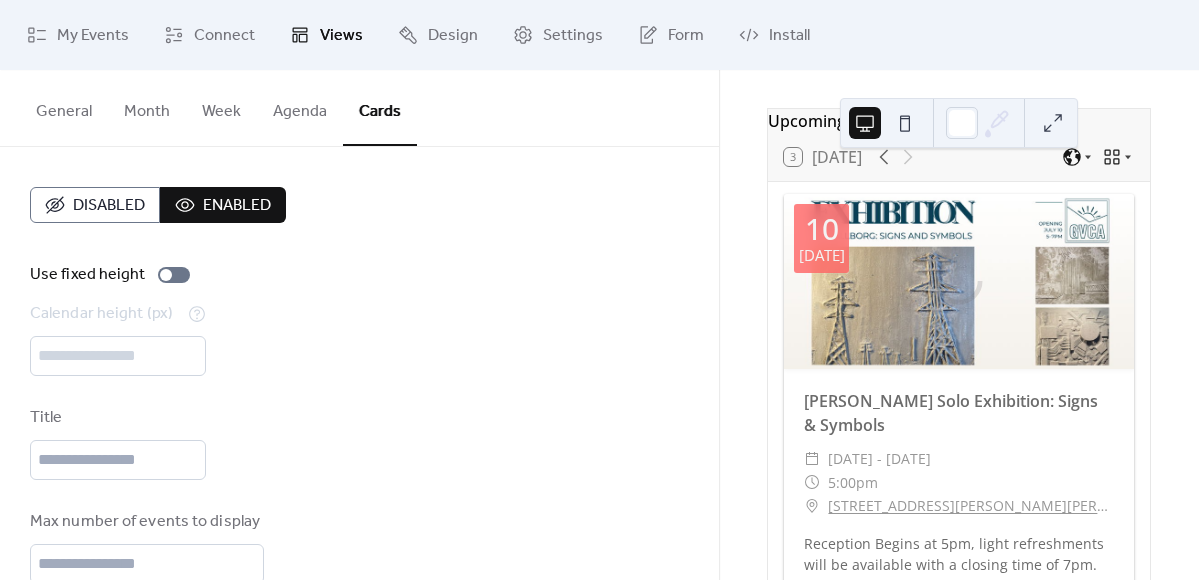 scroll, scrollTop: 0, scrollLeft: 0, axis: both 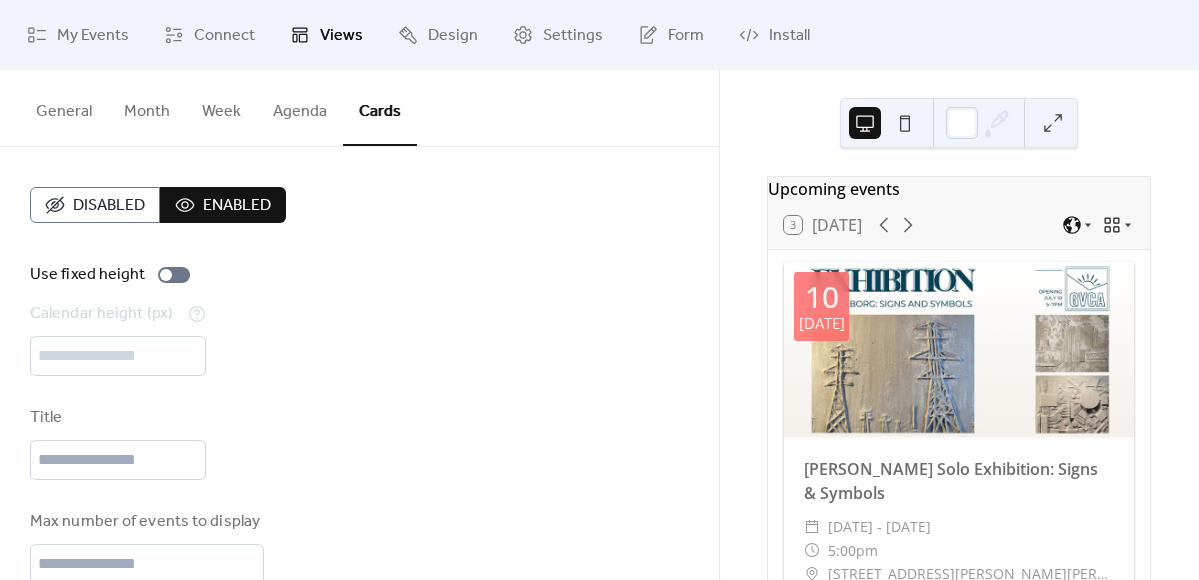 click on "Agenda" at bounding box center (300, 107) 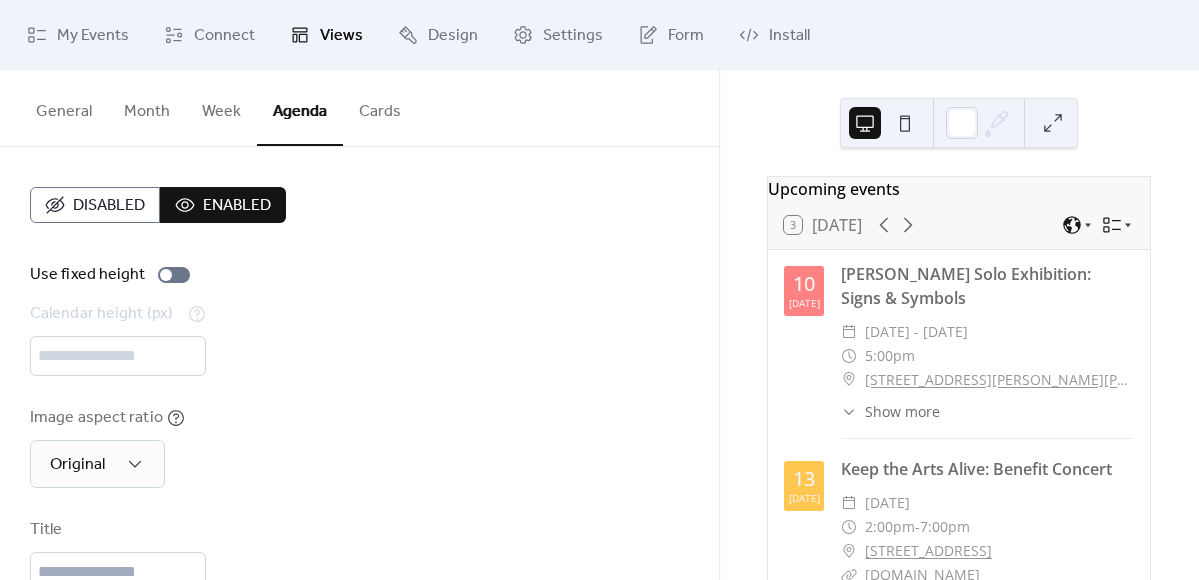 click on "Week" at bounding box center [221, 107] 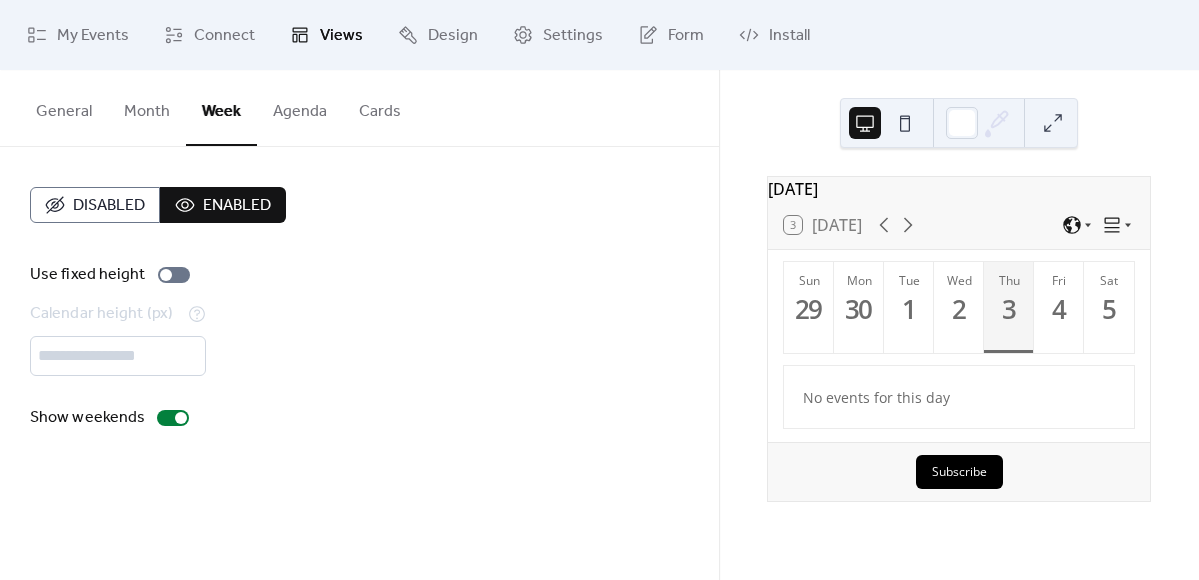 click on "Month" at bounding box center [147, 107] 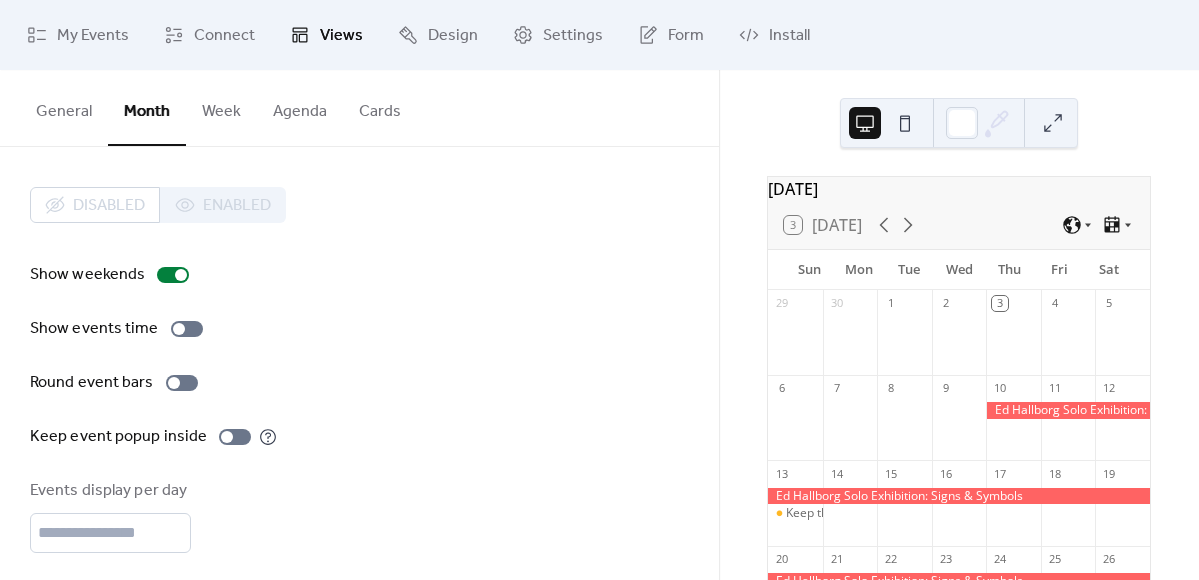 click on "General" at bounding box center [64, 107] 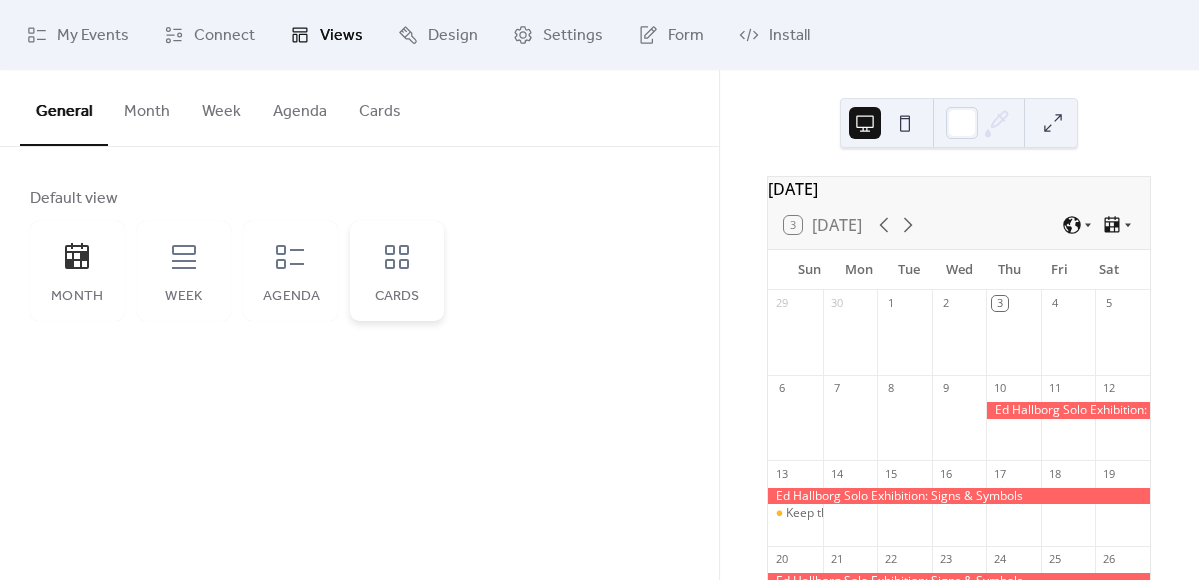 click on "Cards" at bounding box center (397, 271) 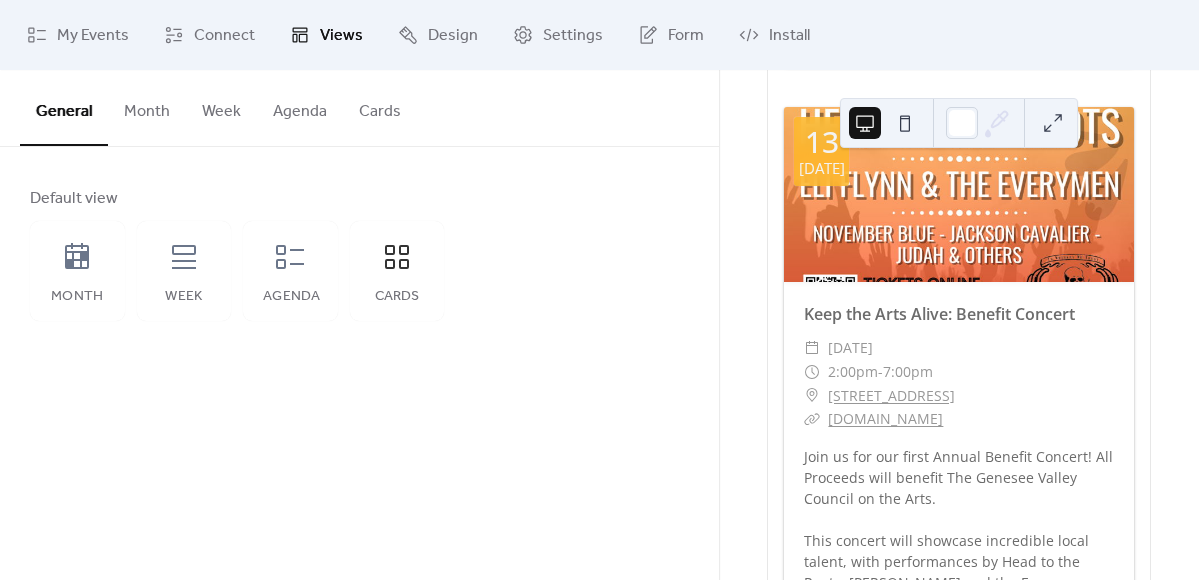 scroll, scrollTop: 1170, scrollLeft: 0, axis: vertical 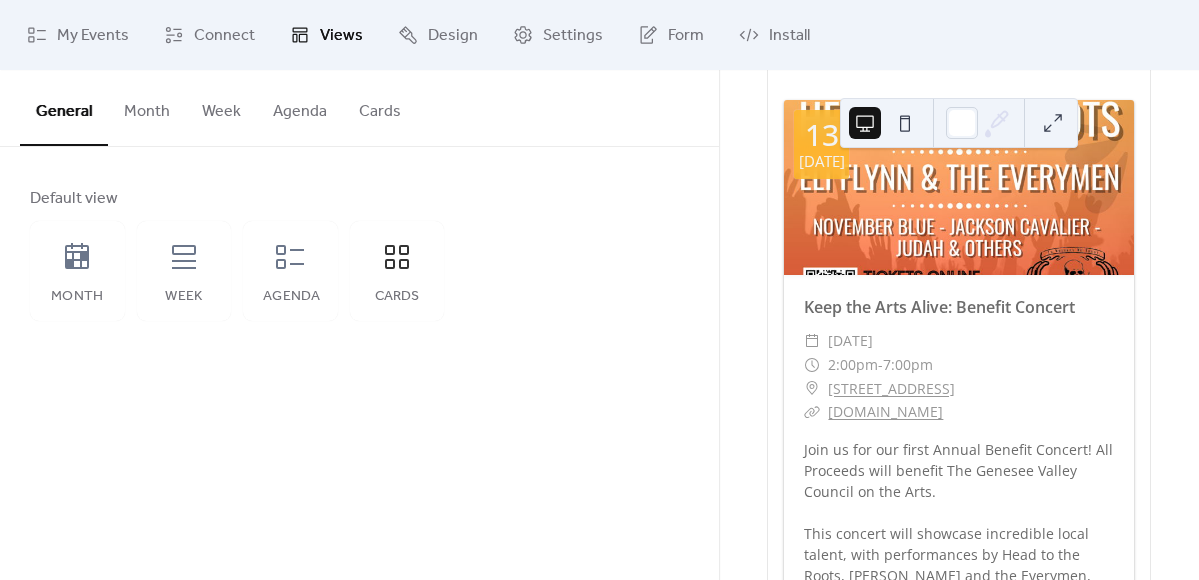 click on "Cards" at bounding box center (380, 107) 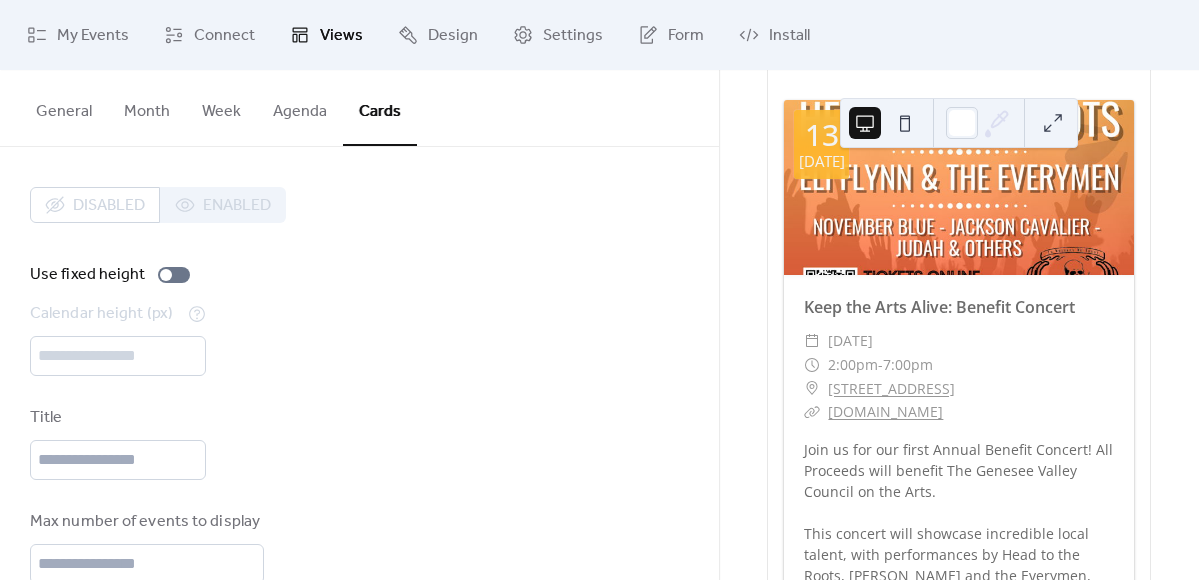 click on "Cards" at bounding box center [380, 108] 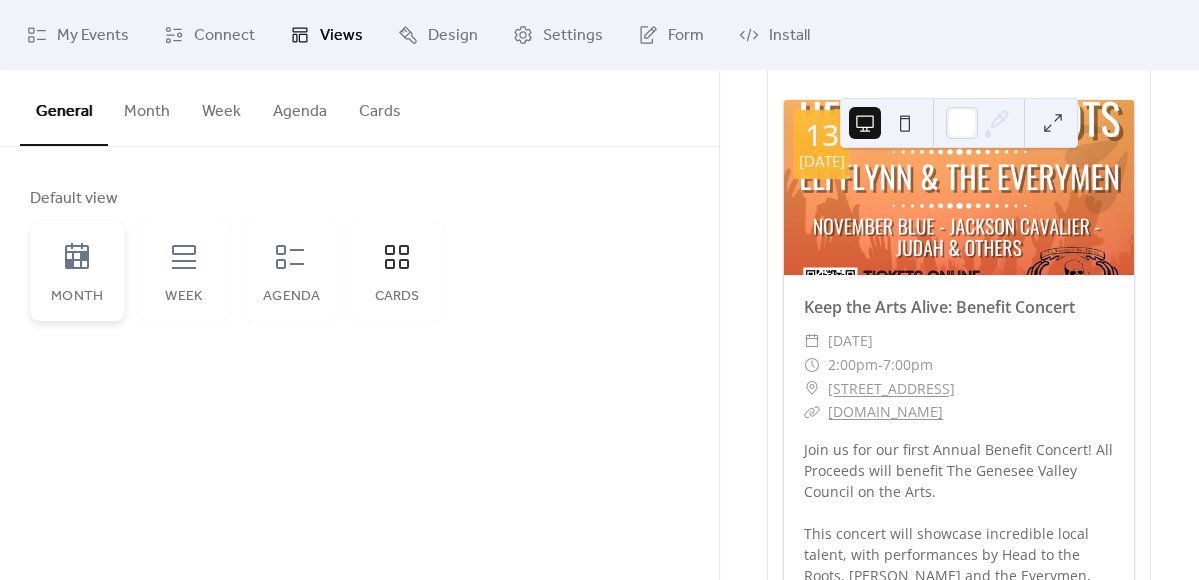 click on "Month" at bounding box center [77, 271] 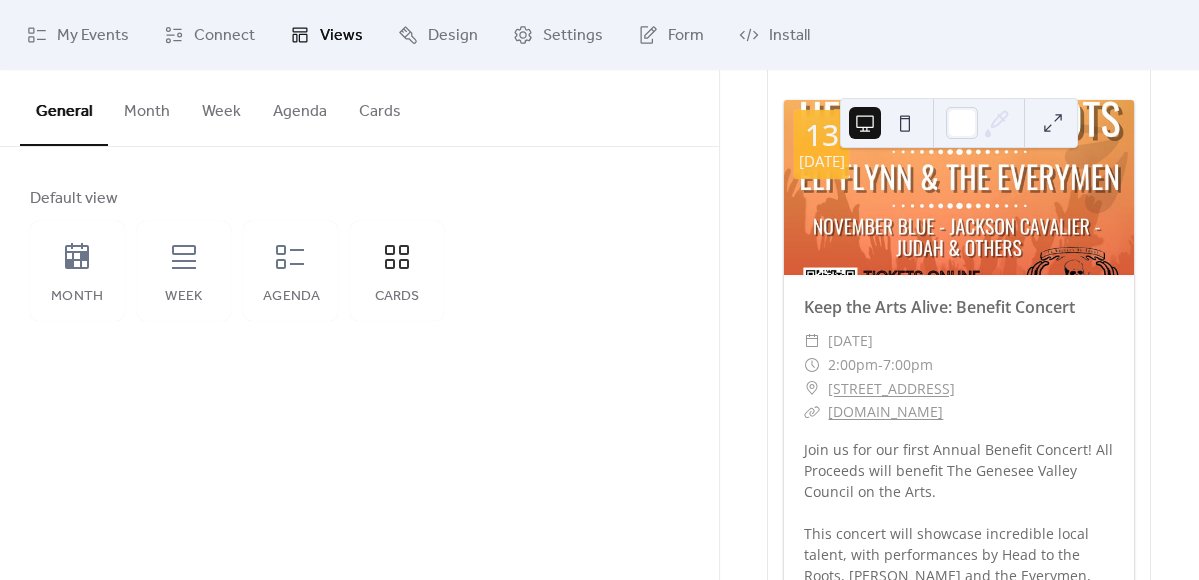 click on "Cards" at bounding box center [380, 107] 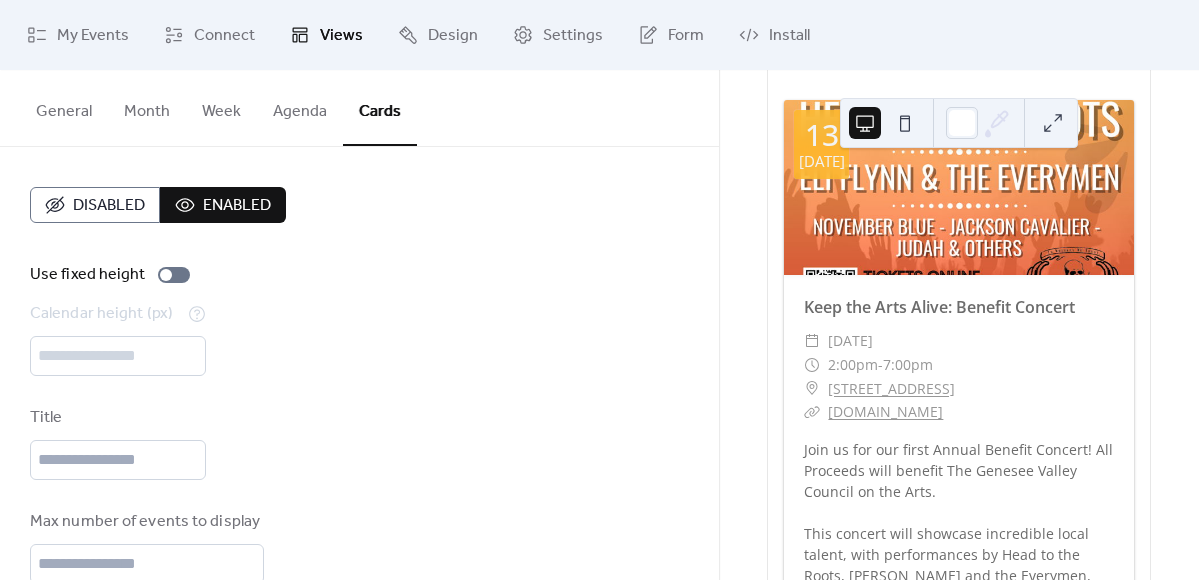click on "General" at bounding box center (64, 107) 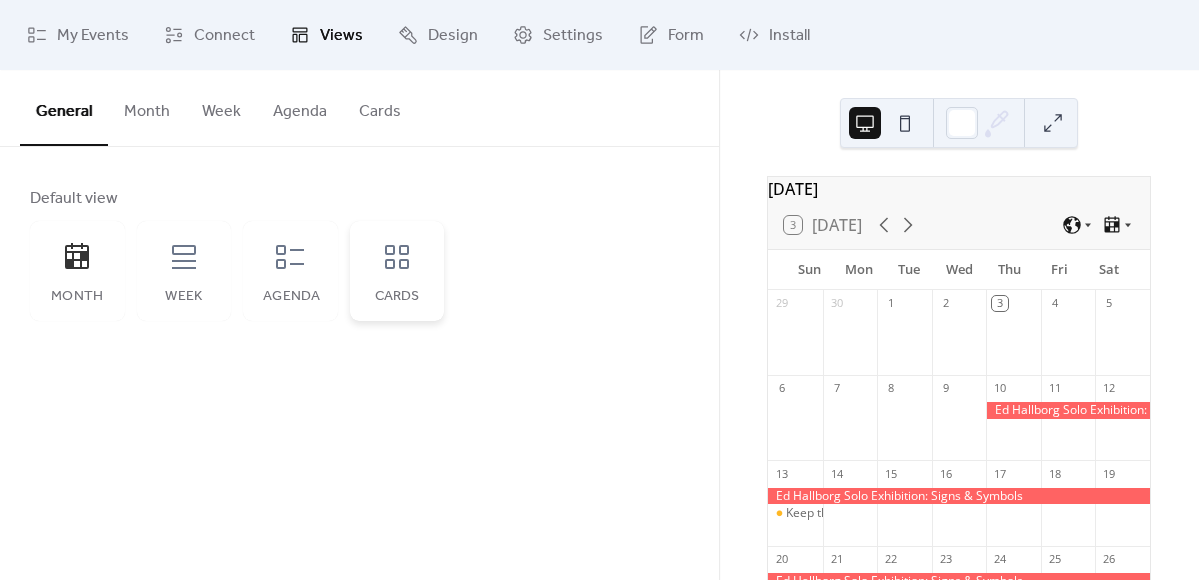 click 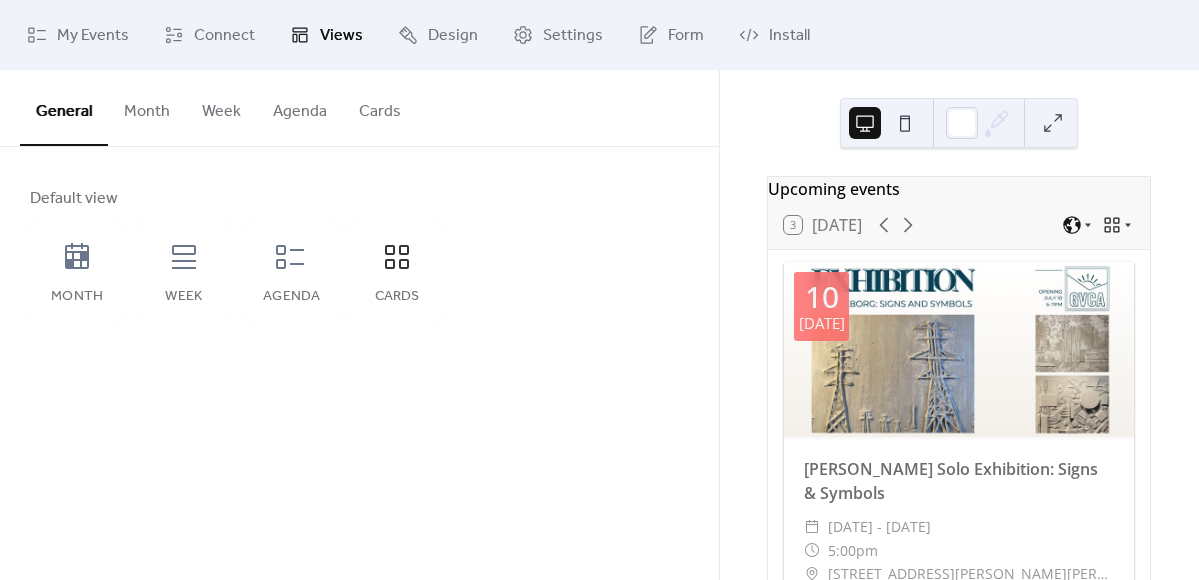 click on "Cards" at bounding box center (380, 107) 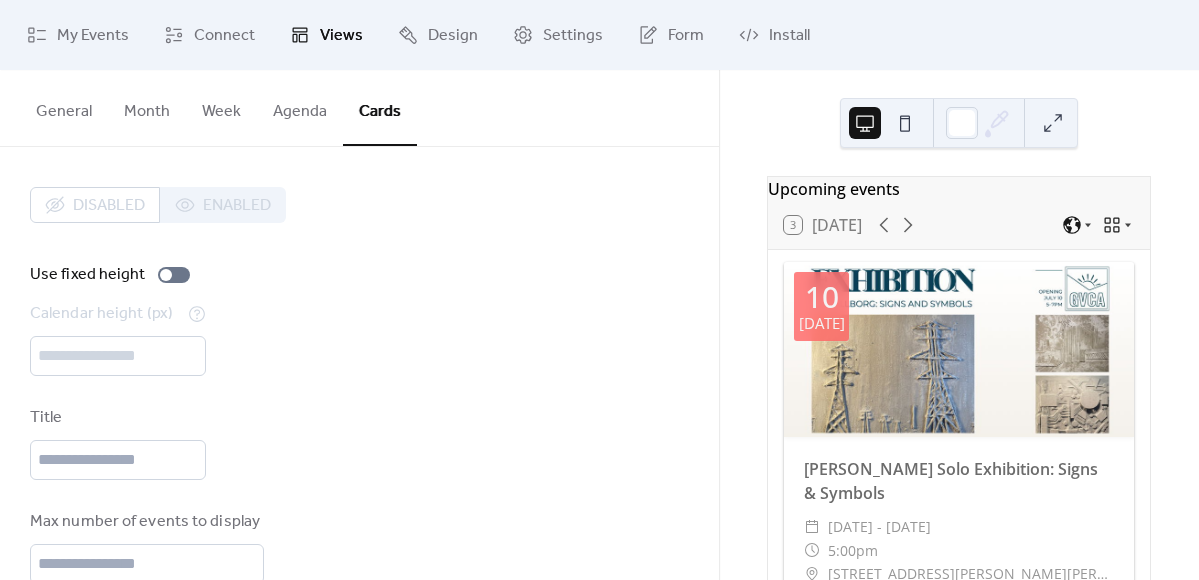 click on "General" at bounding box center [64, 107] 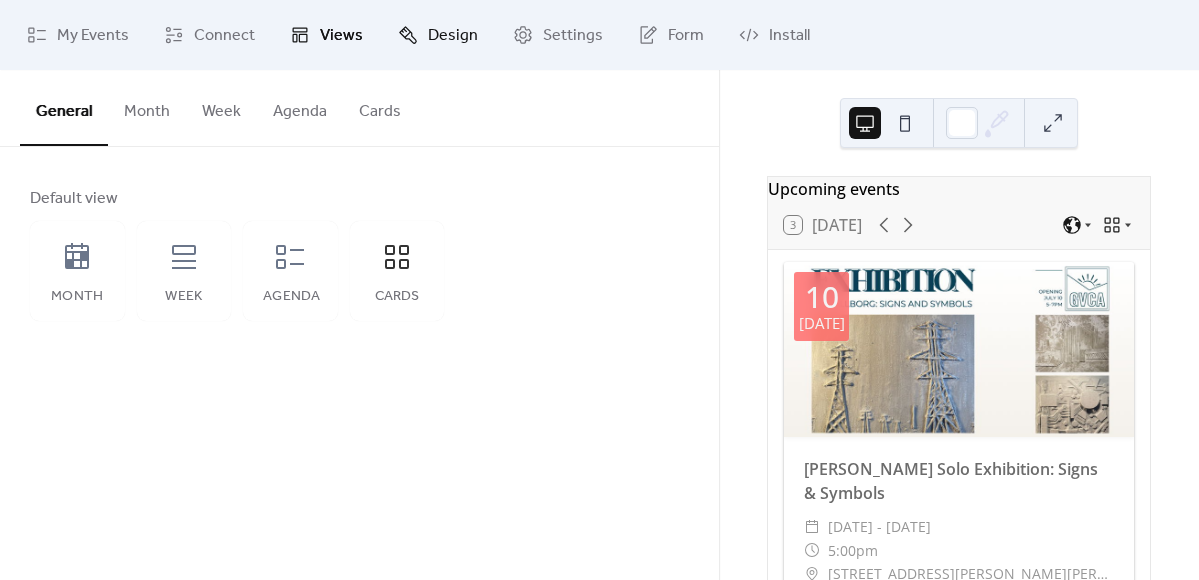 click on "Design" at bounding box center (453, 36) 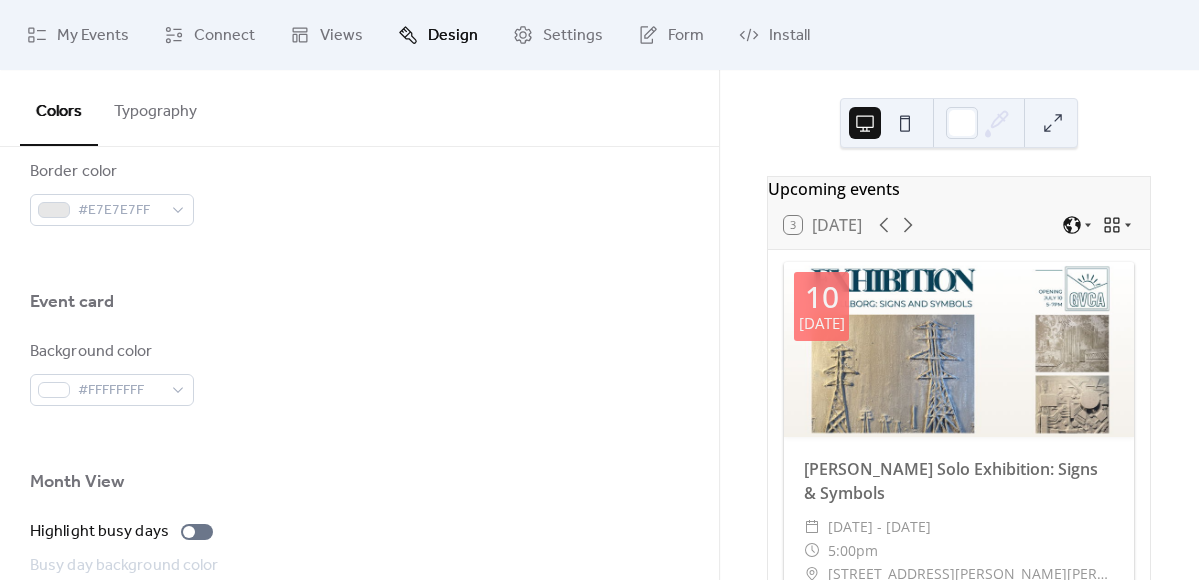 scroll, scrollTop: 1110, scrollLeft: 0, axis: vertical 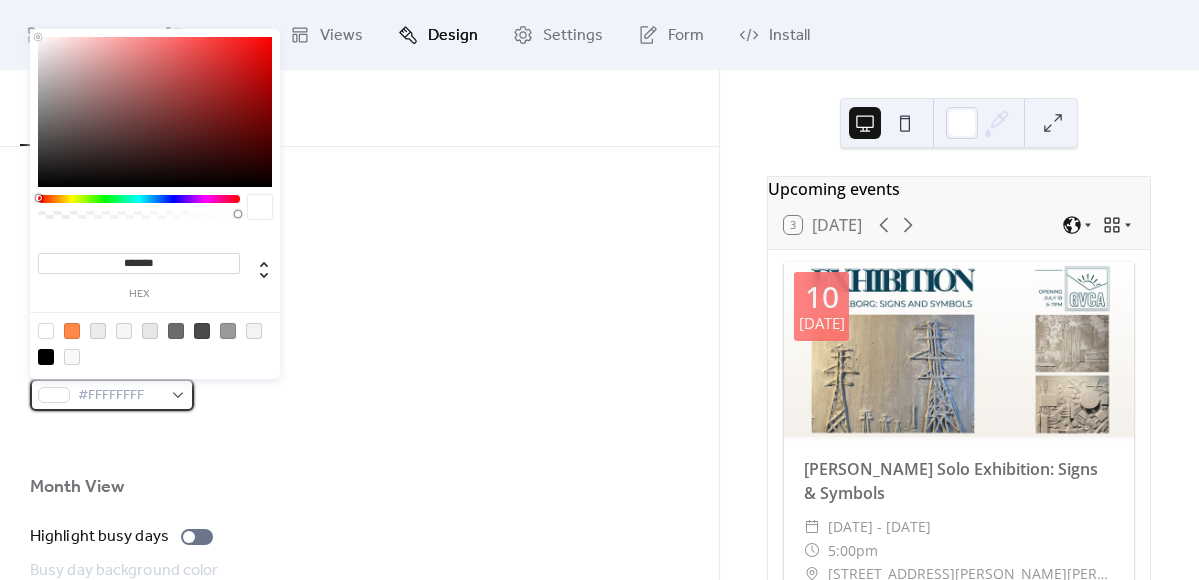 click on "#FFFFFFFF" at bounding box center (112, 395) 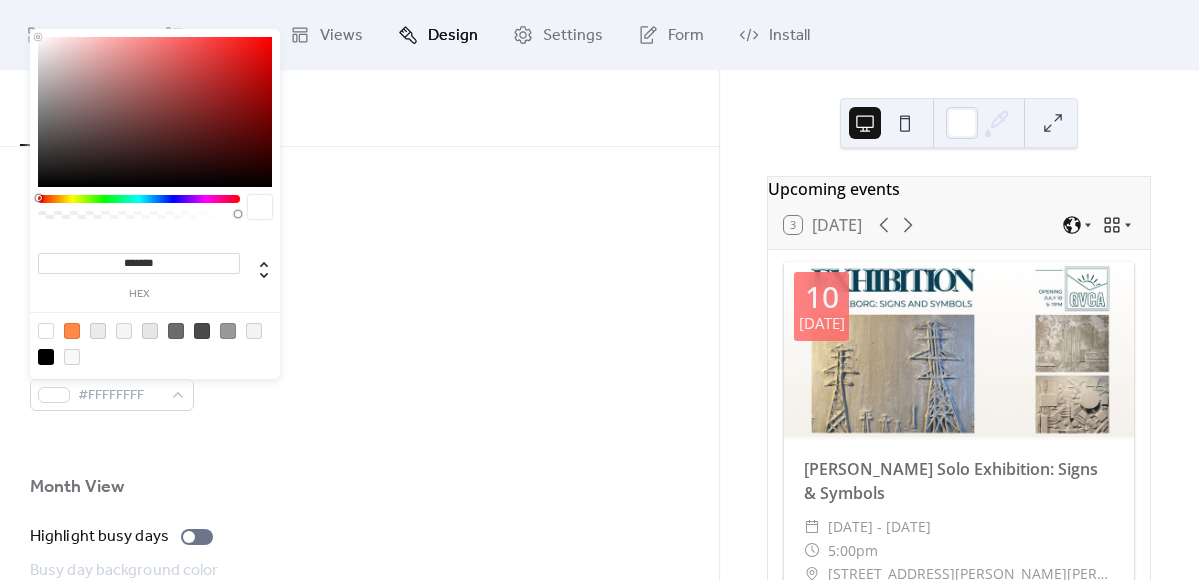 click at bounding box center [359, 263] 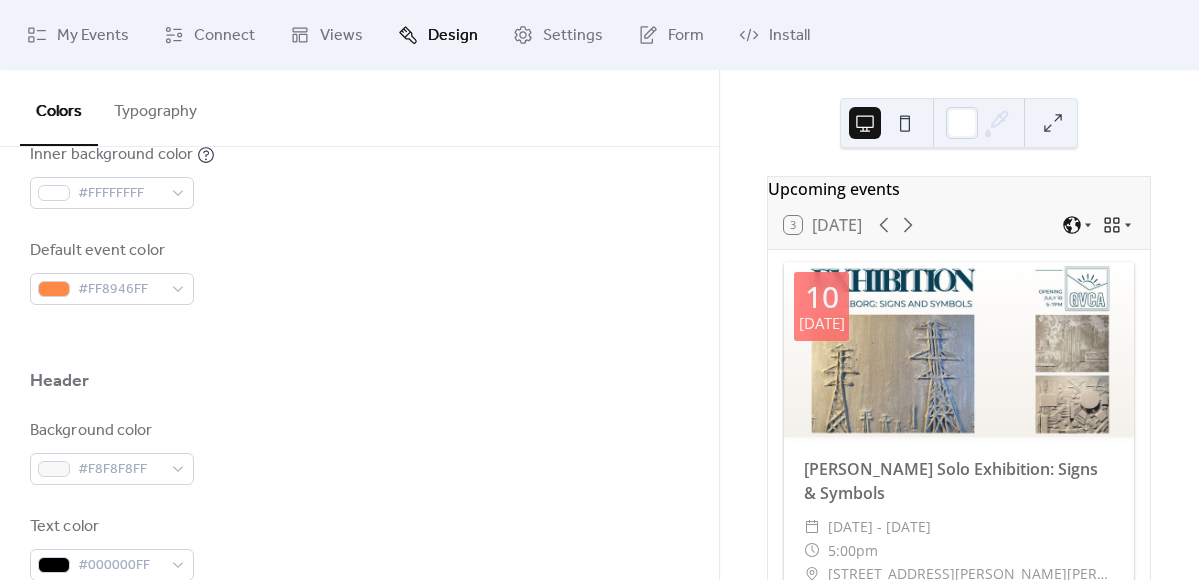 scroll, scrollTop: 652, scrollLeft: 0, axis: vertical 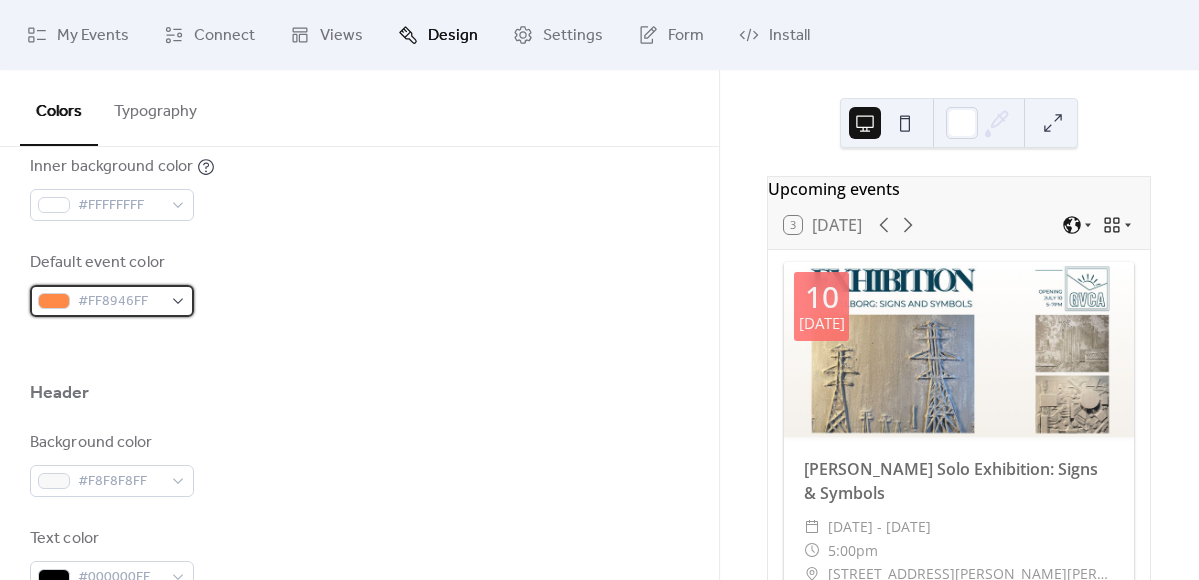 click on "#FF8946FF" at bounding box center [112, 301] 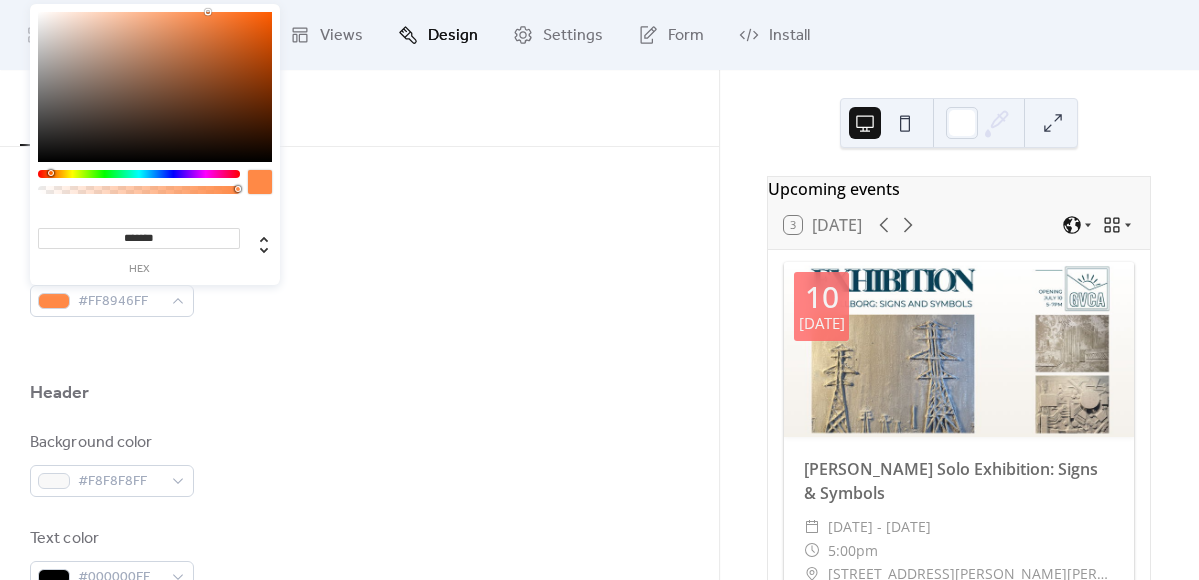 click at bounding box center (359, 349) 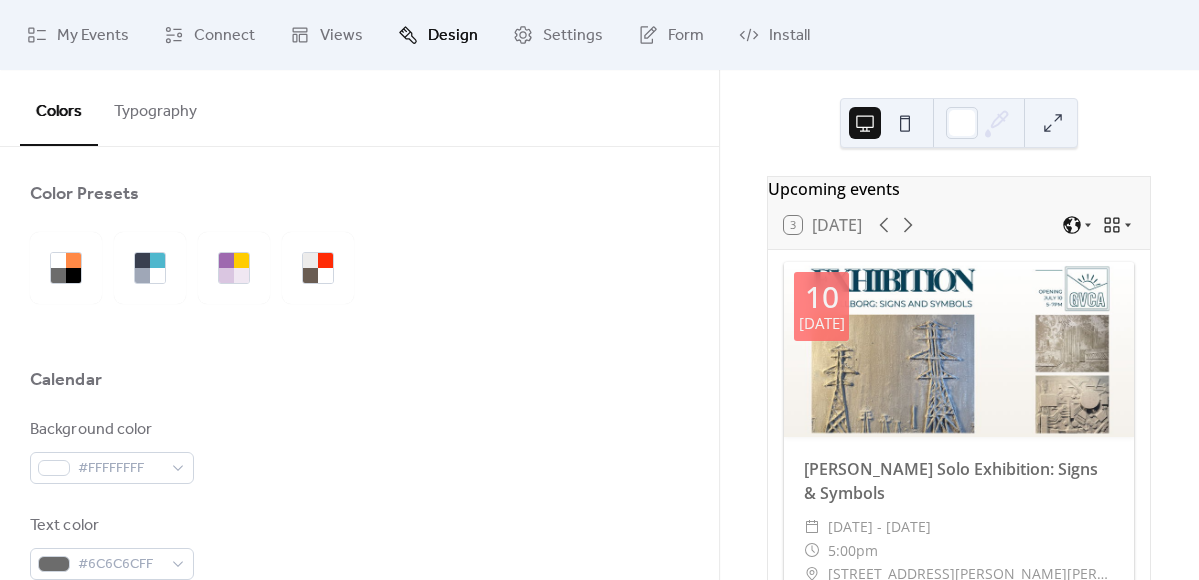 scroll, scrollTop: 0, scrollLeft: 0, axis: both 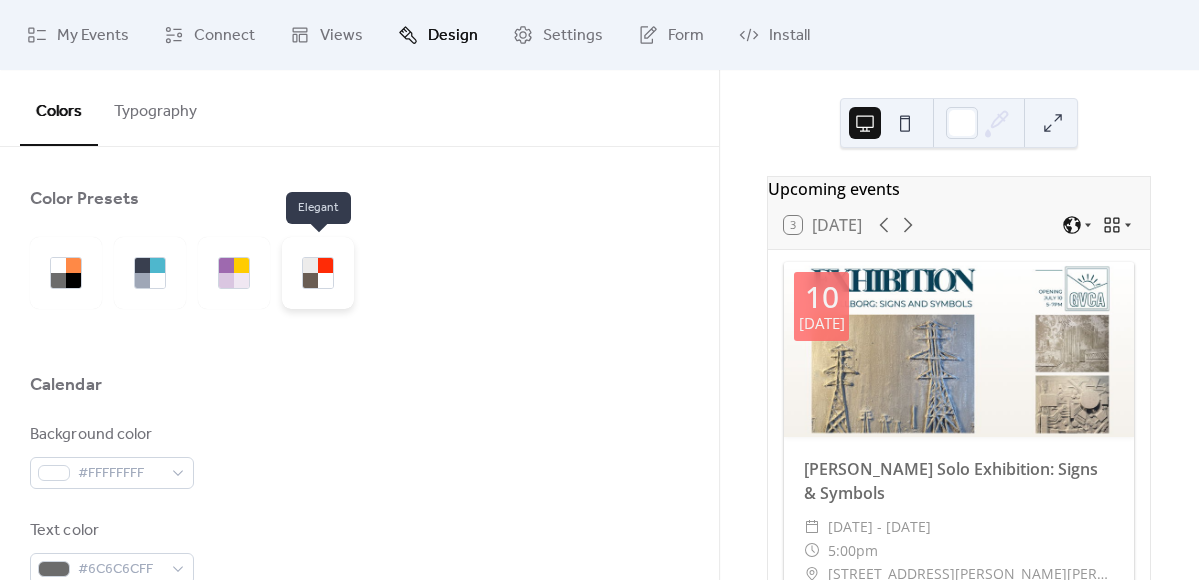click at bounding box center [325, 280] 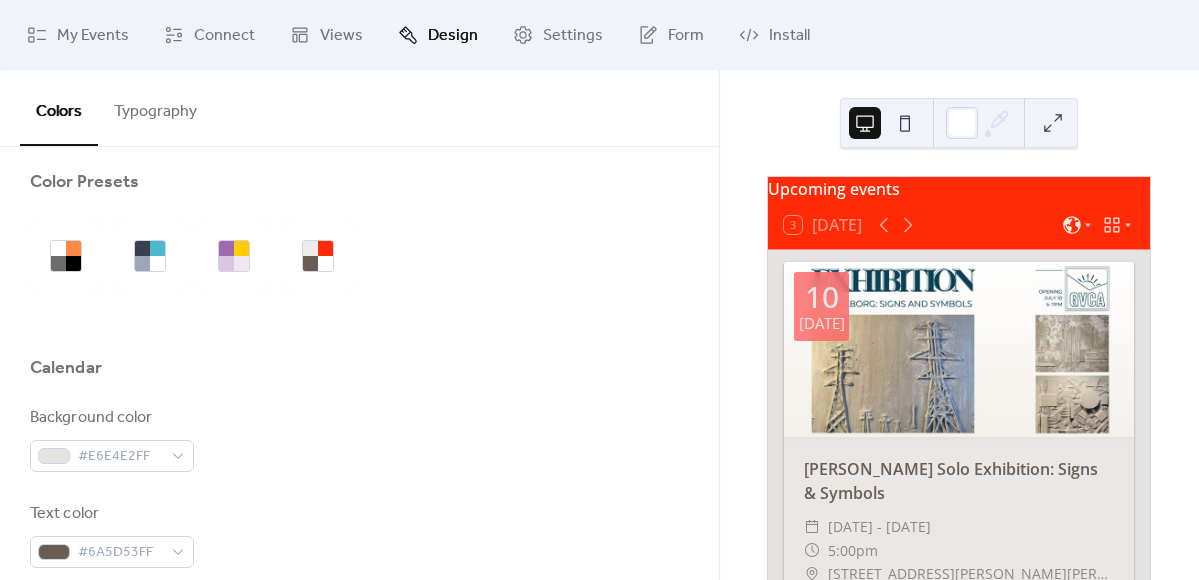 scroll, scrollTop: 0, scrollLeft: 0, axis: both 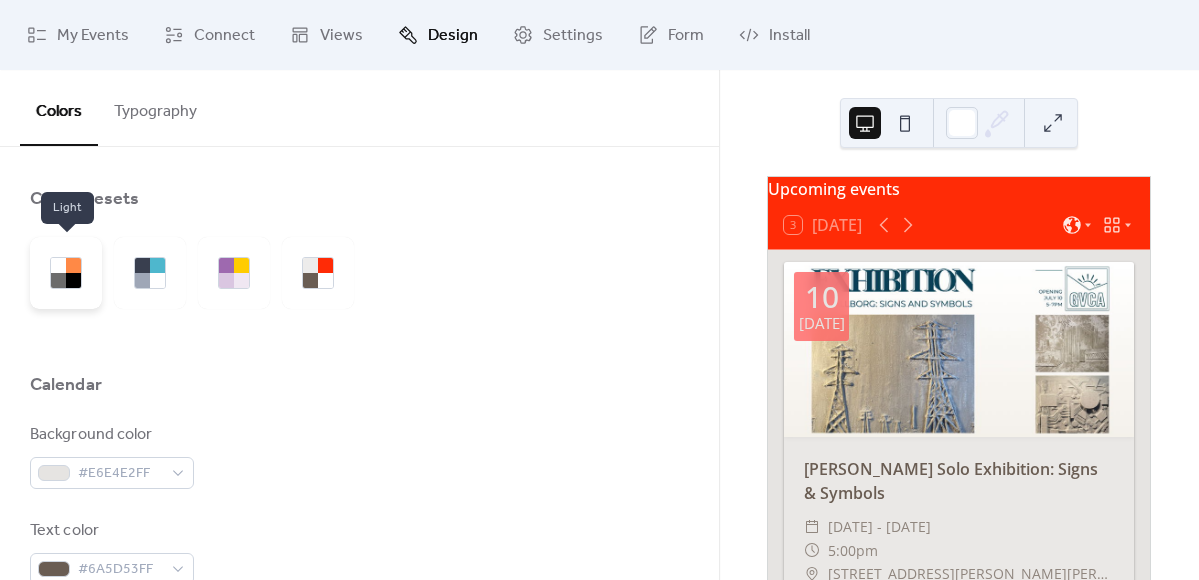 click at bounding box center [58, 265] 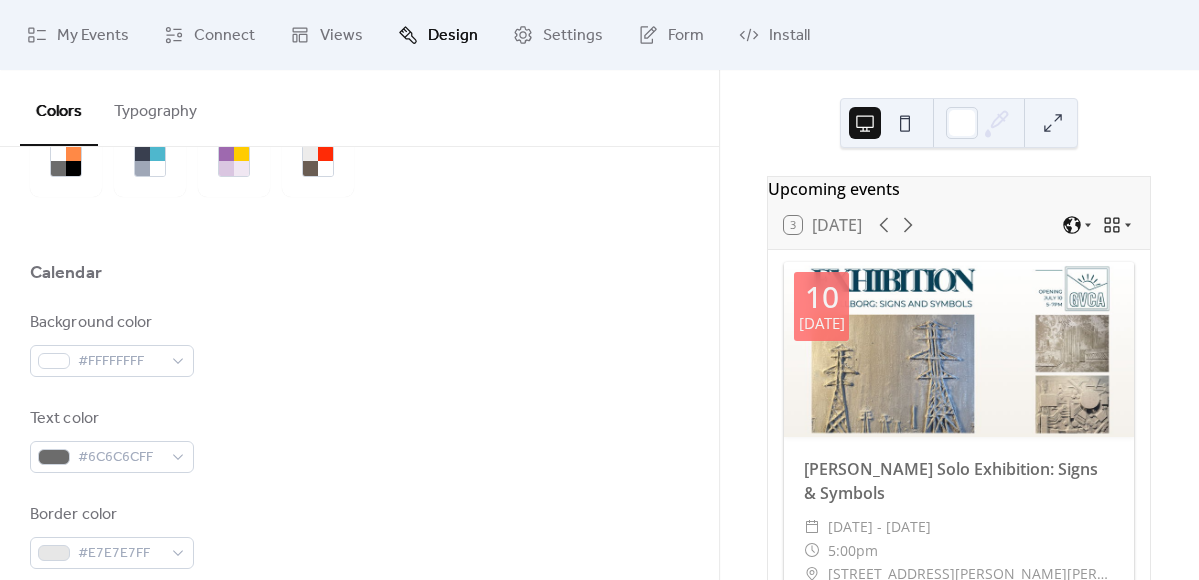 scroll, scrollTop: 121, scrollLeft: 0, axis: vertical 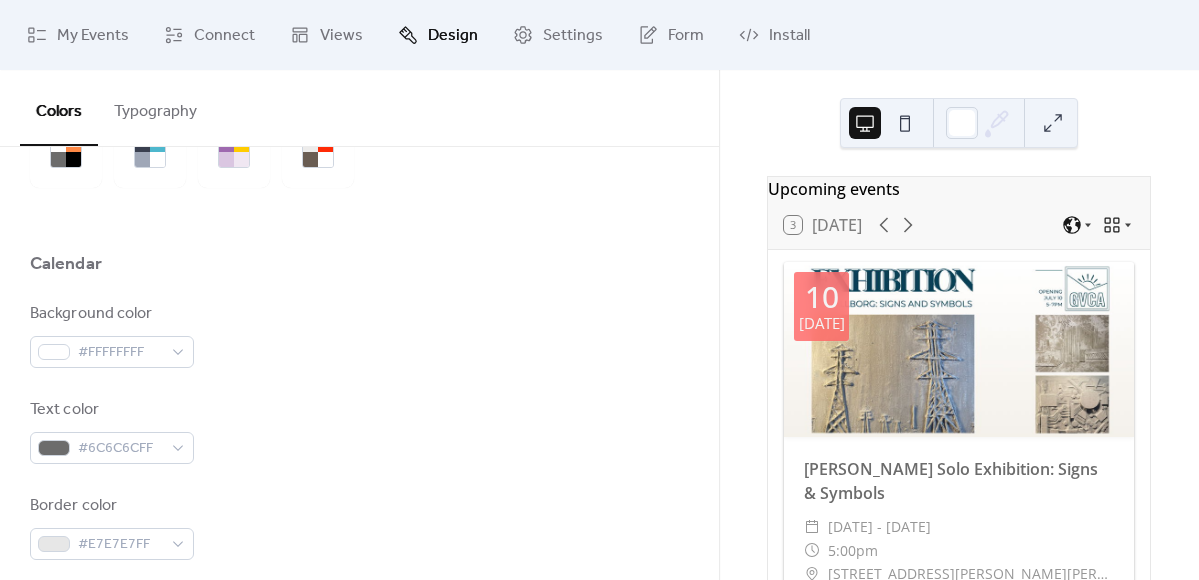 click on "Typography" at bounding box center (155, 107) 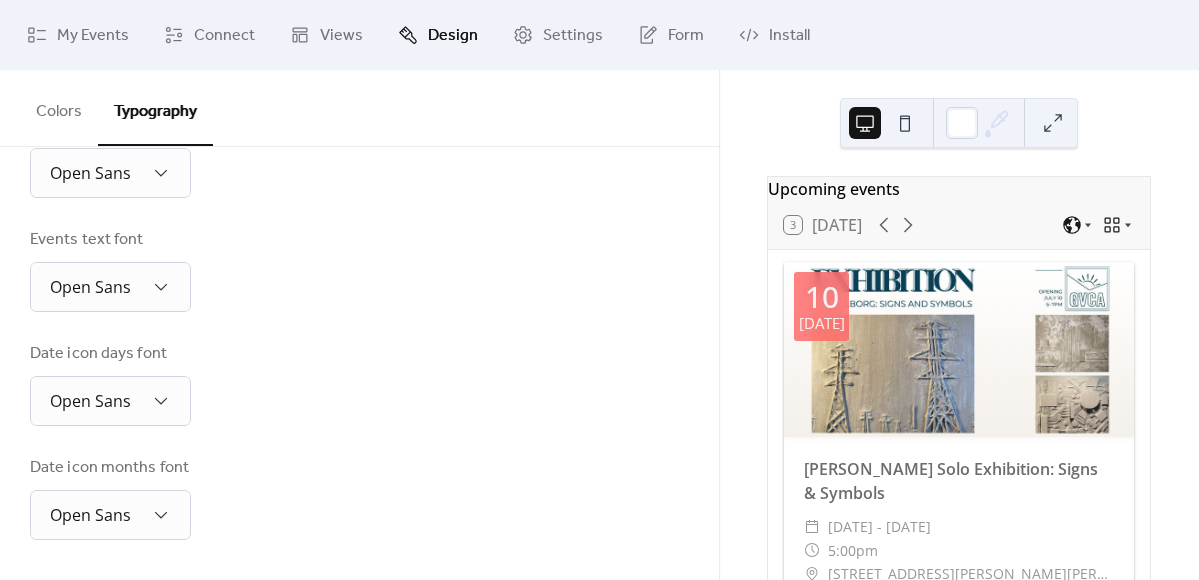 scroll, scrollTop: 0, scrollLeft: 0, axis: both 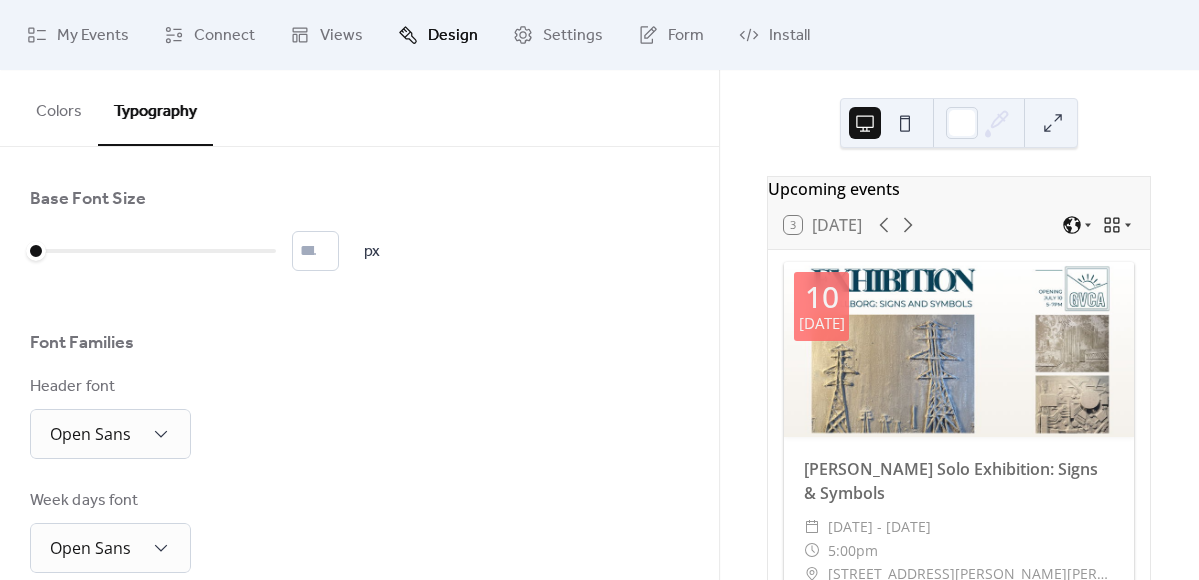 click on "Colors" at bounding box center [59, 107] 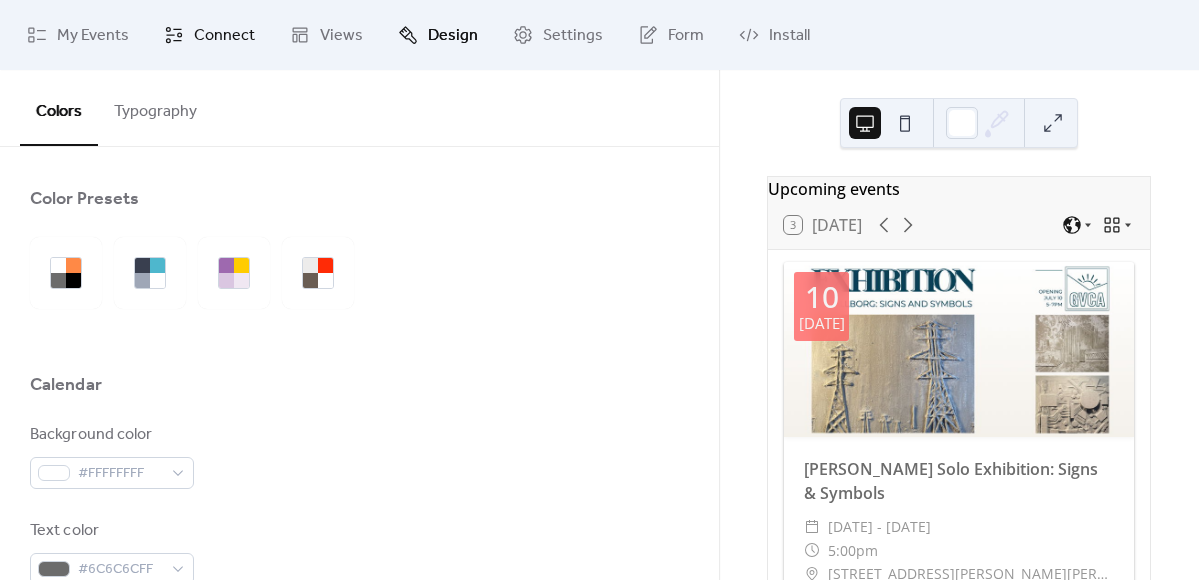 click on "Connect" at bounding box center (224, 36) 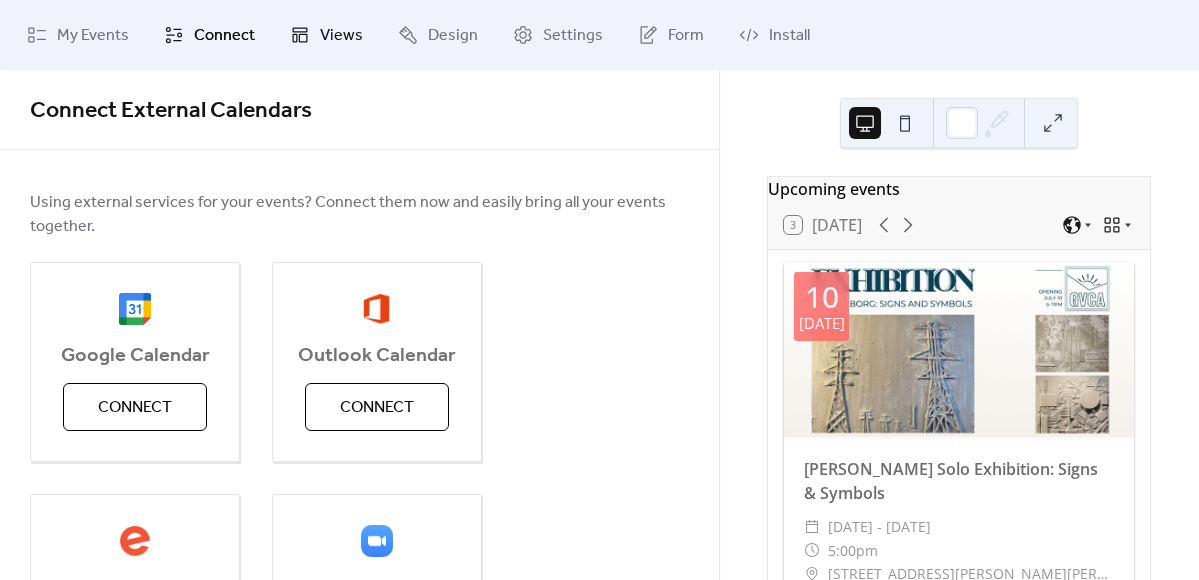 click on "Views" at bounding box center [341, 36] 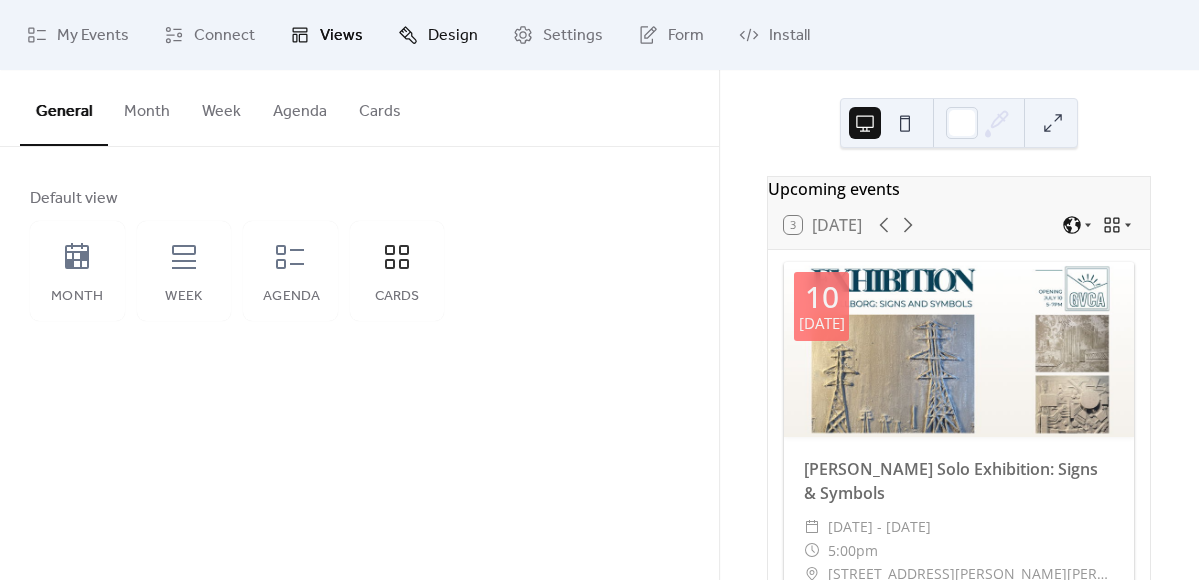 click on "Design" at bounding box center (453, 36) 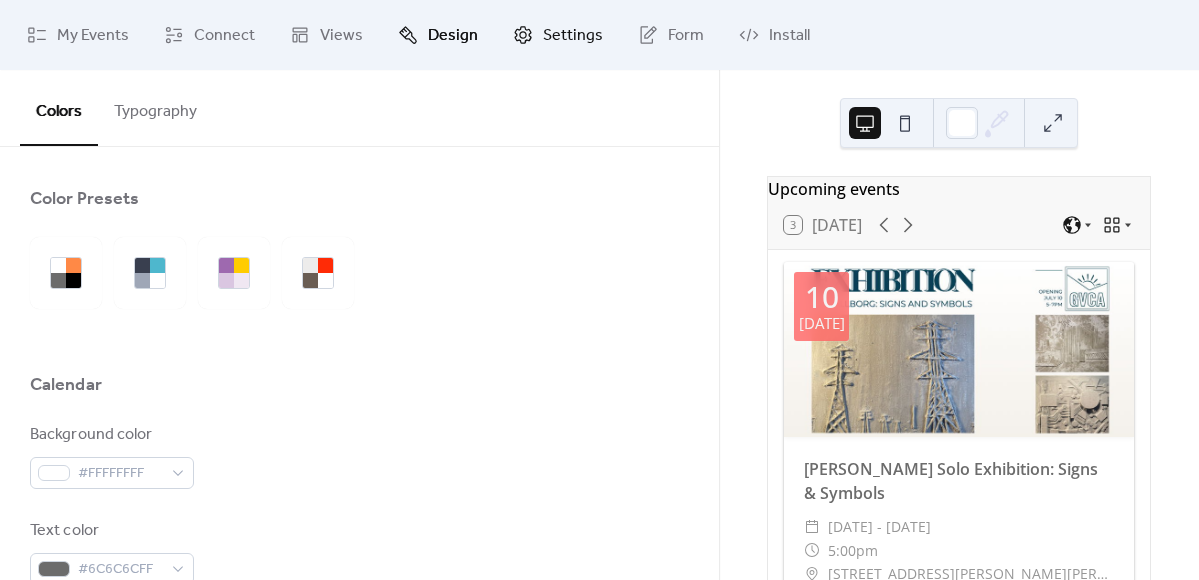 click on "Settings" at bounding box center (573, 36) 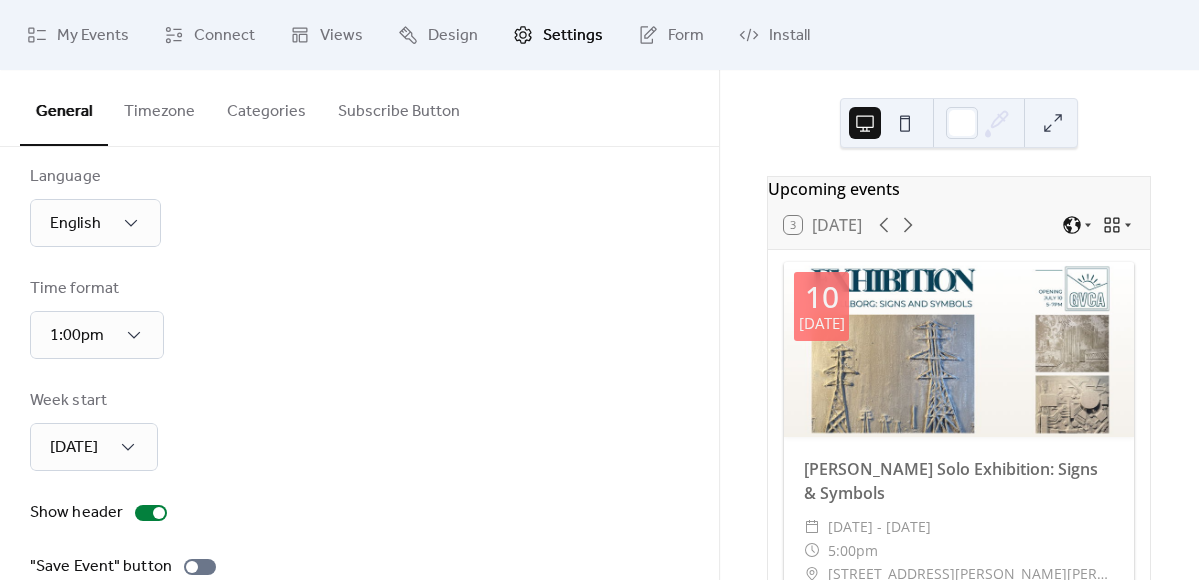scroll, scrollTop: 24, scrollLeft: 0, axis: vertical 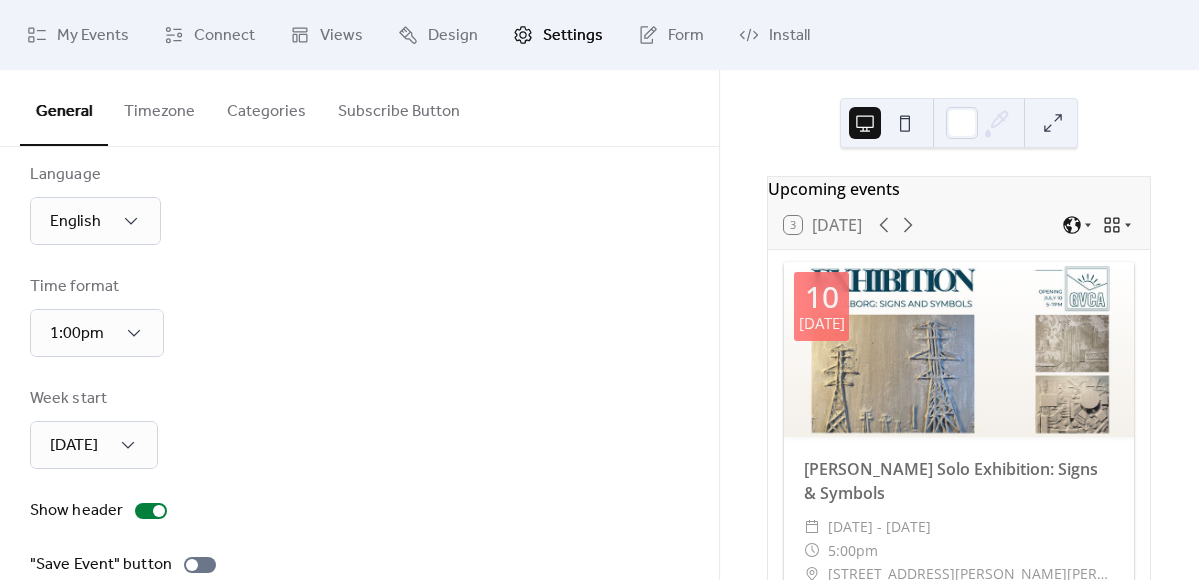 click on "Categories" at bounding box center [266, 107] 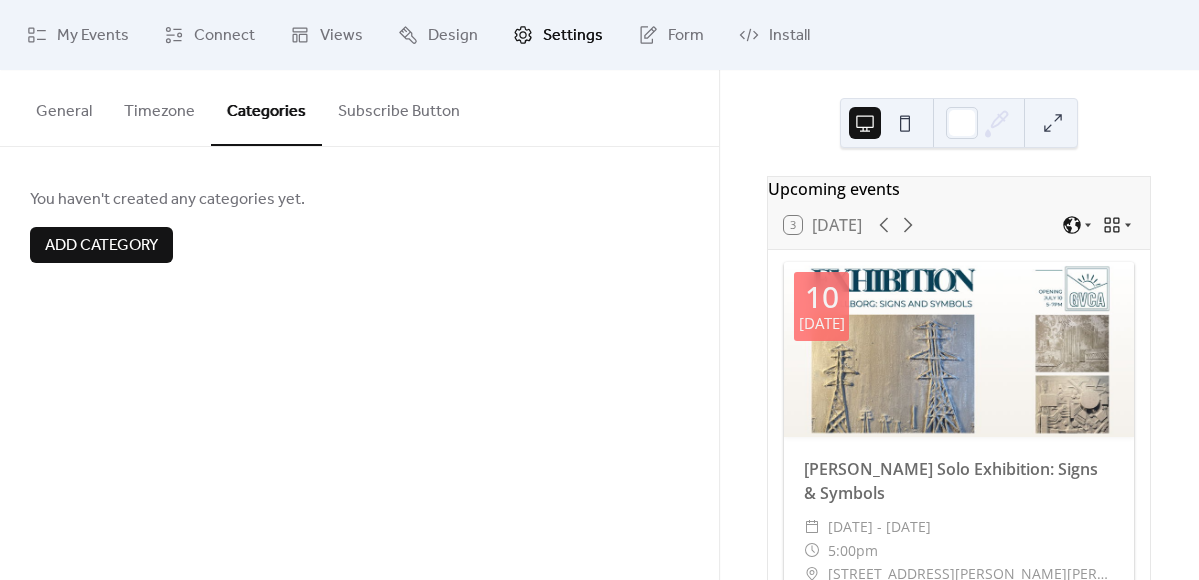 click on "General" at bounding box center [64, 107] 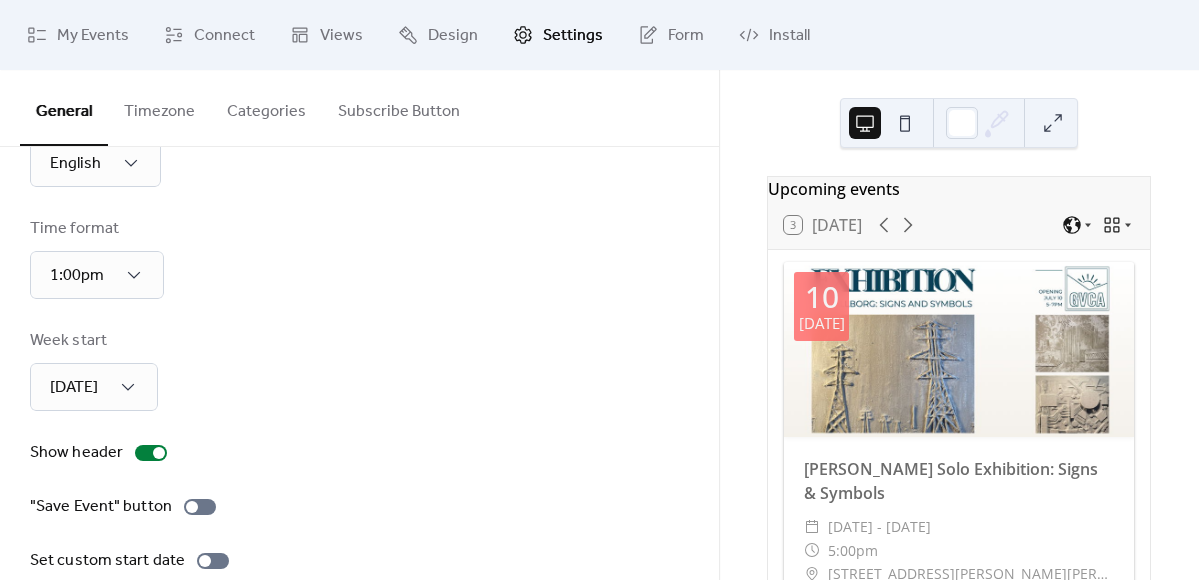 scroll, scrollTop: 0, scrollLeft: 0, axis: both 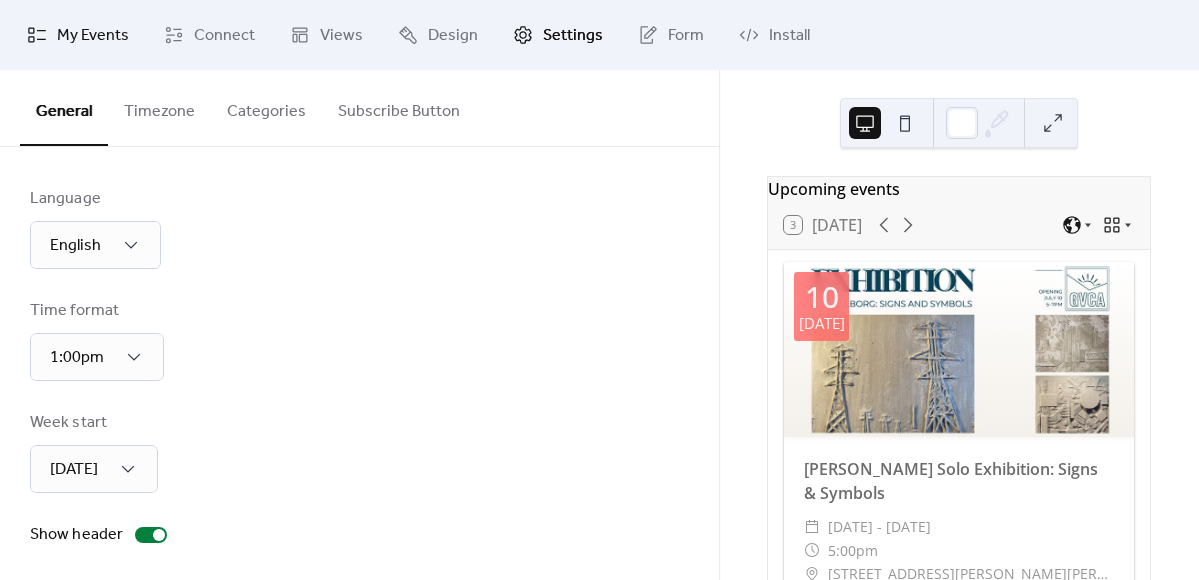 click on "My Events" at bounding box center (93, 36) 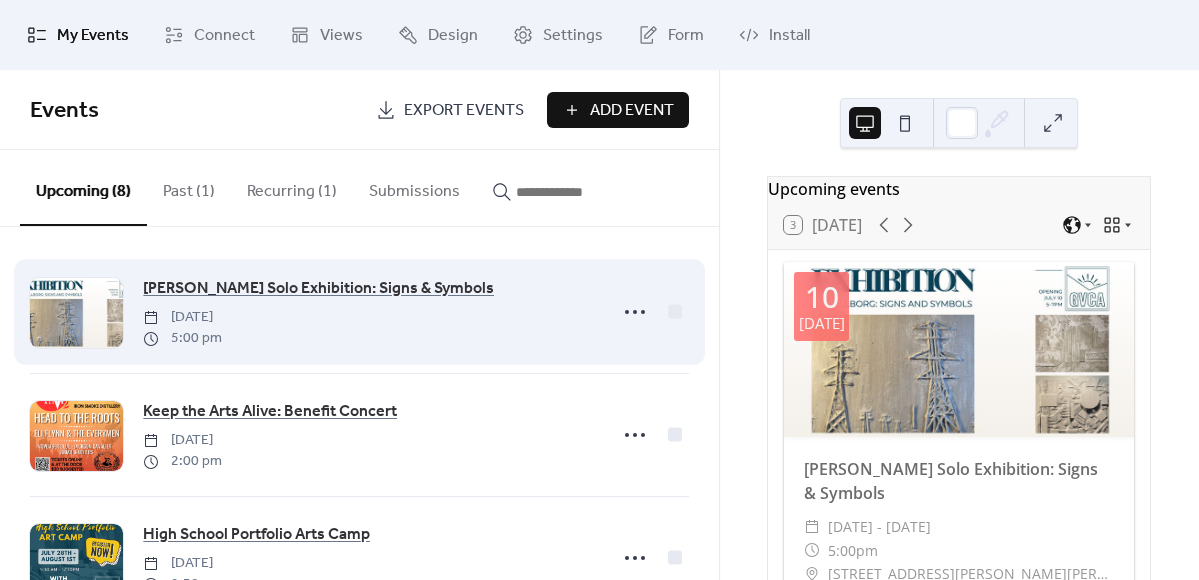 scroll, scrollTop: 0, scrollLeft: 0, axis: both 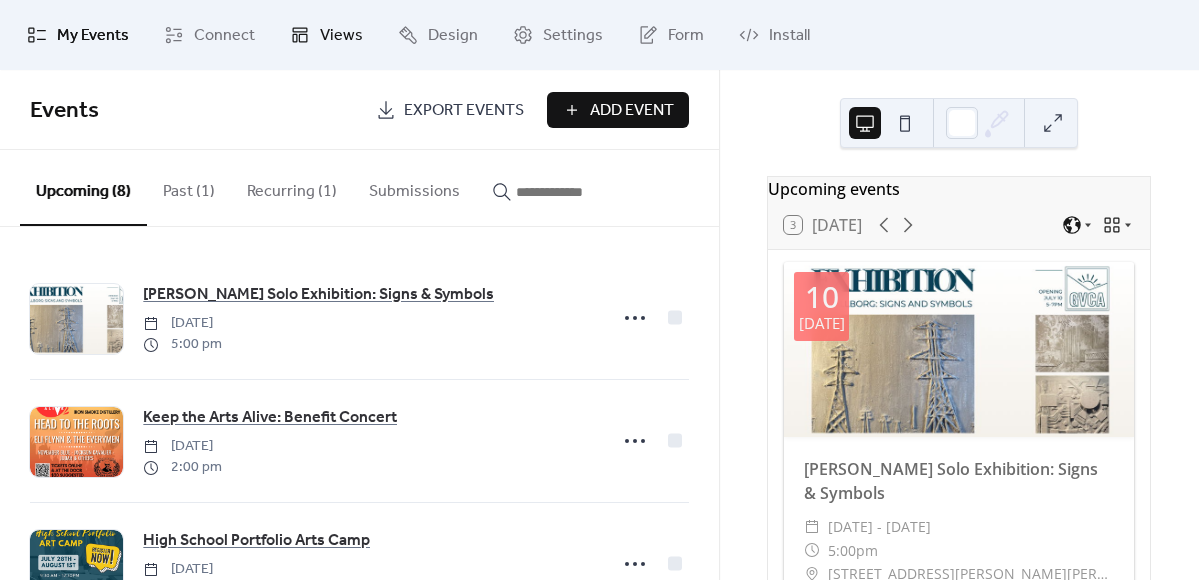 click on "Views" at bounding box center (341, 36) 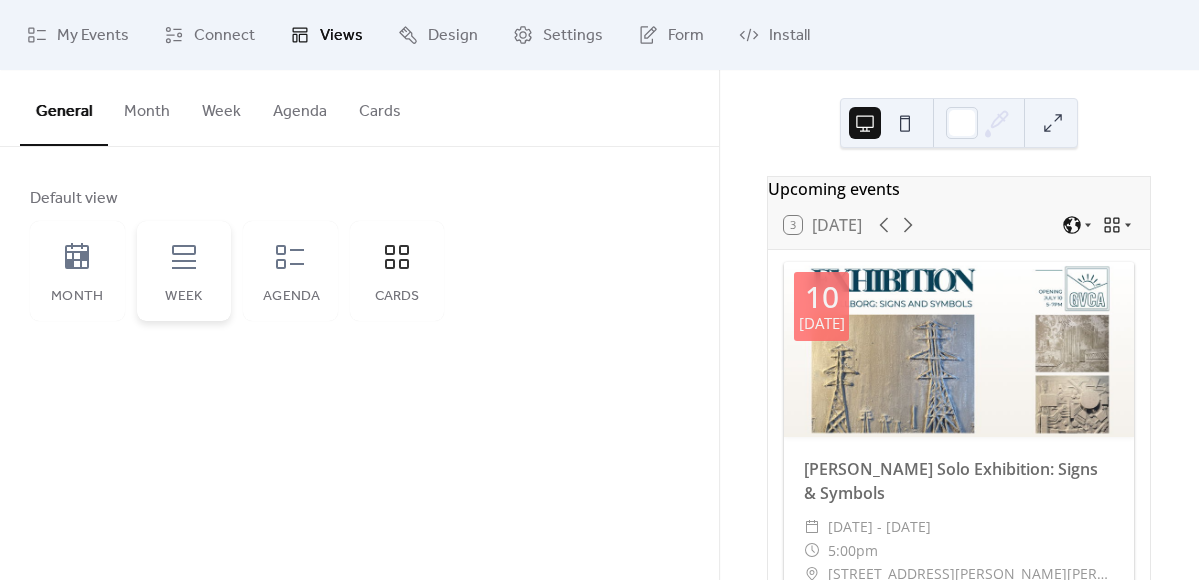 click on "Week" at bounding box center (184, 271) 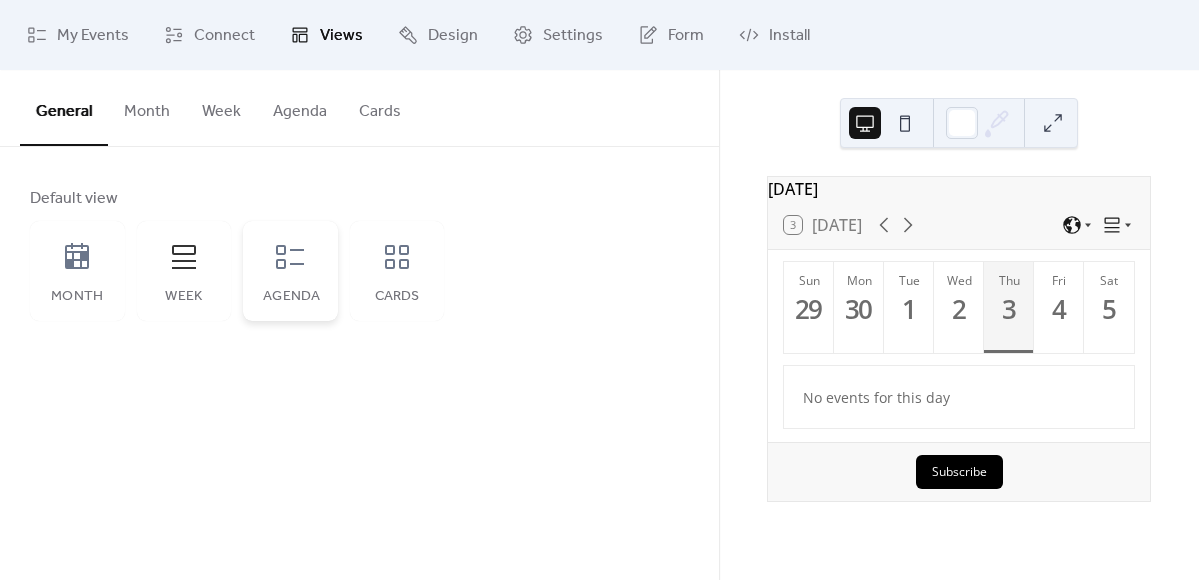 click 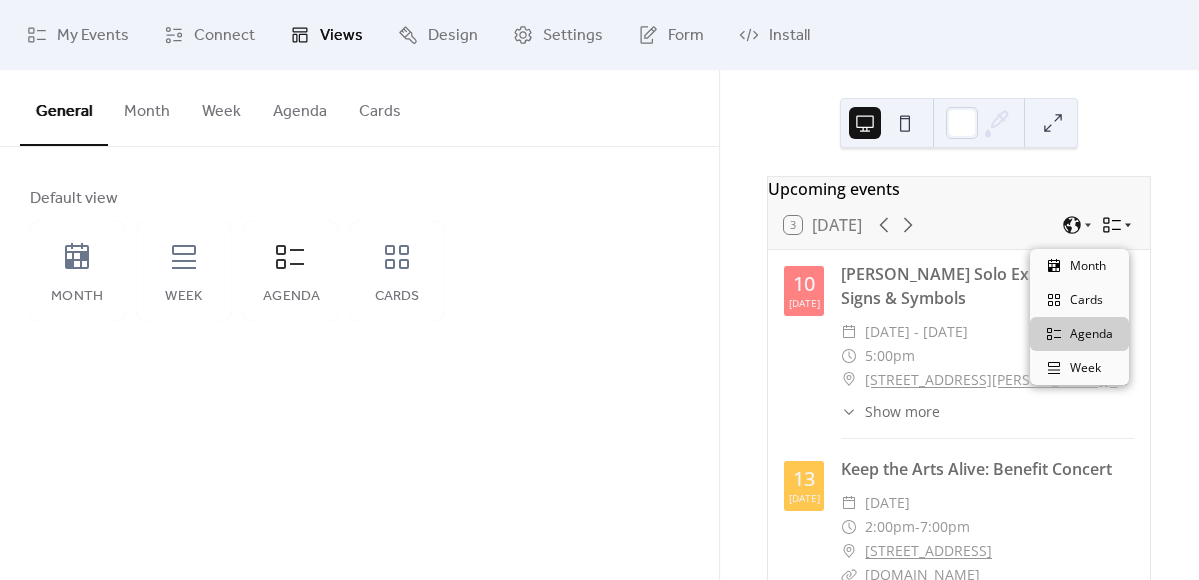click 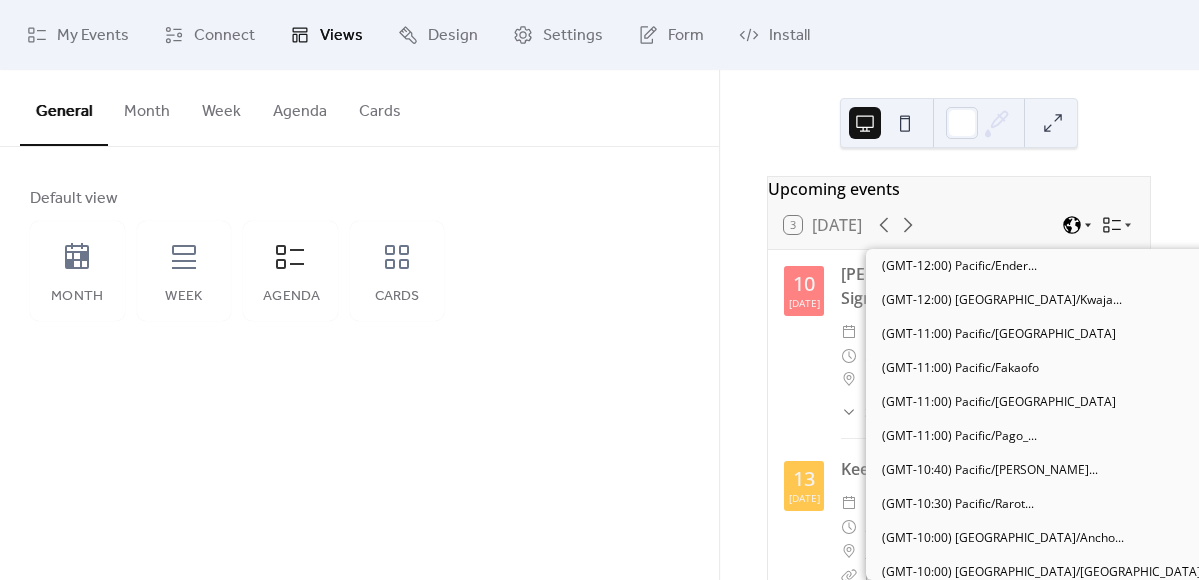 click 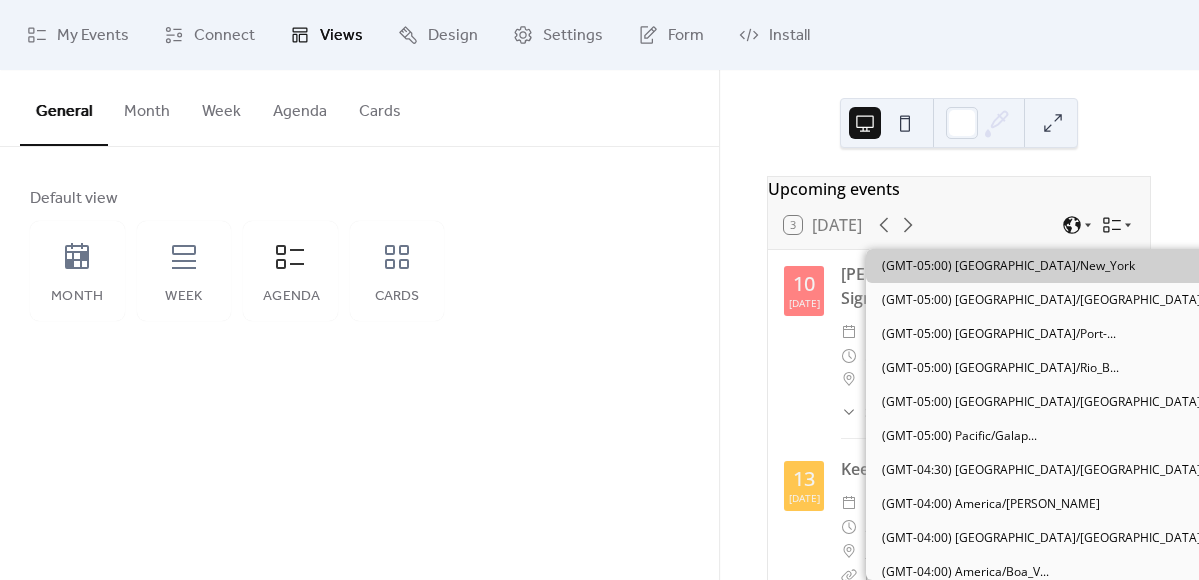 click on "General Month Week Agenda Cards Default view Month Week Agenda Cards Disabled Enabled Show weekends Show events time Round event bars Keep event popup inside Events display per day * Month Layout ​ Compact More events at a glance. Single-line events, fixed height. ​ Expanded Enhanced readability. Wrapped event titles, flexible height. Disabled Enabled Use fixed height Calendar height (px) *** Show weekends Disabled Enabled Use fixed height Calendar height (px) *** Image aspect ratio Original Title Max number of events to display ** Show date icon on mobile Minimize event description Disabled Enabled Use fixed height Calendar height (px) *** Title Max number of events to display ** Card size Extra Small Default Image ;" at bounding box center (359, 325) 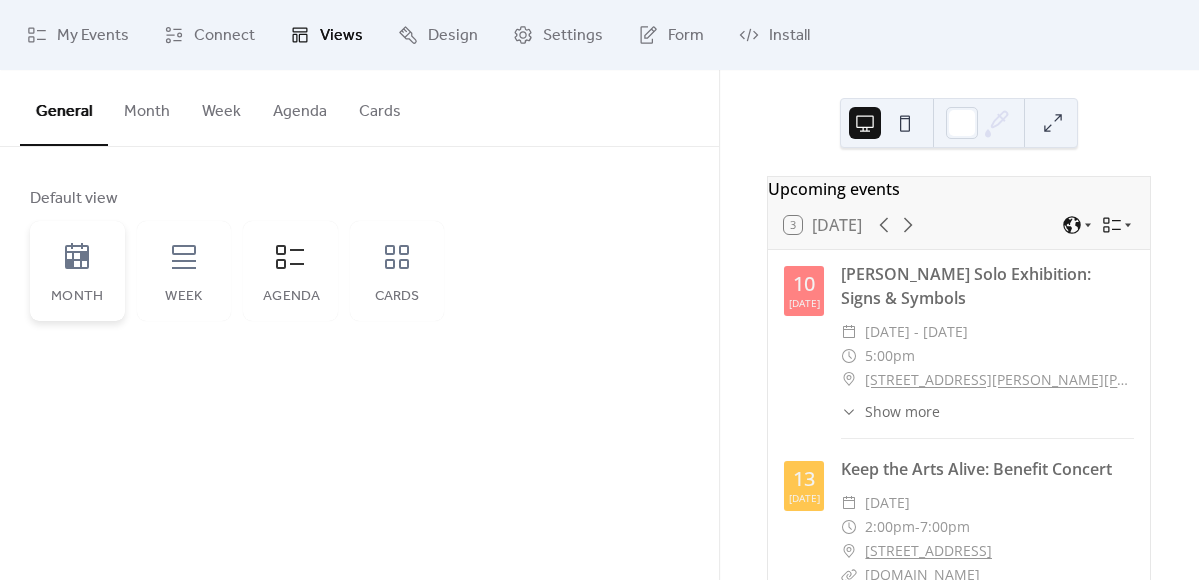 click 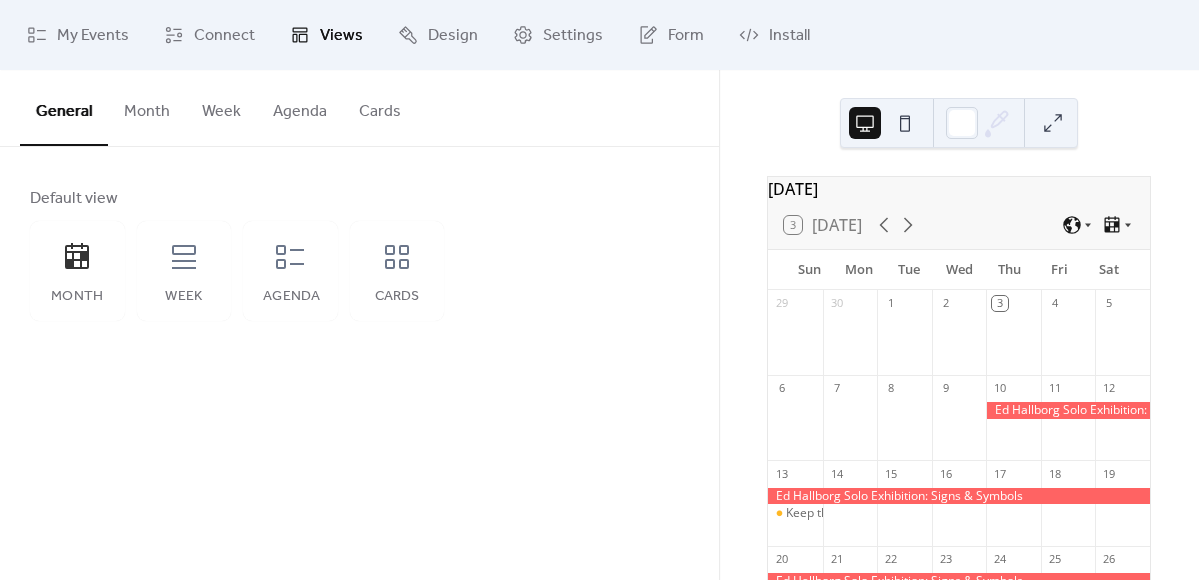 click on "Cards" at bounding box center [380, 107] 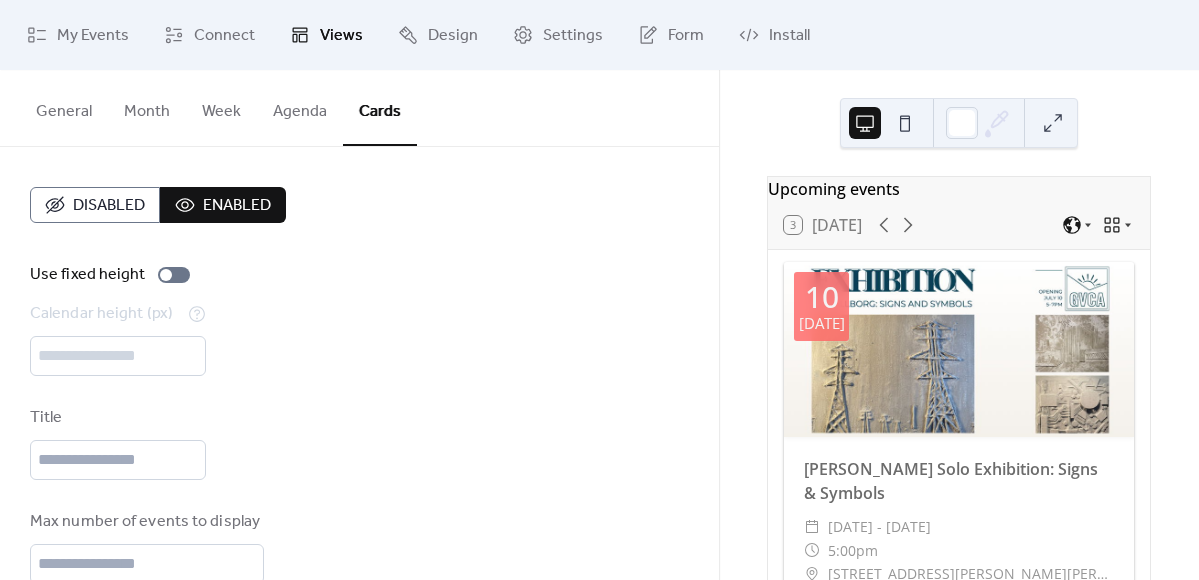 click on "General" at bounding box center [64, 107] 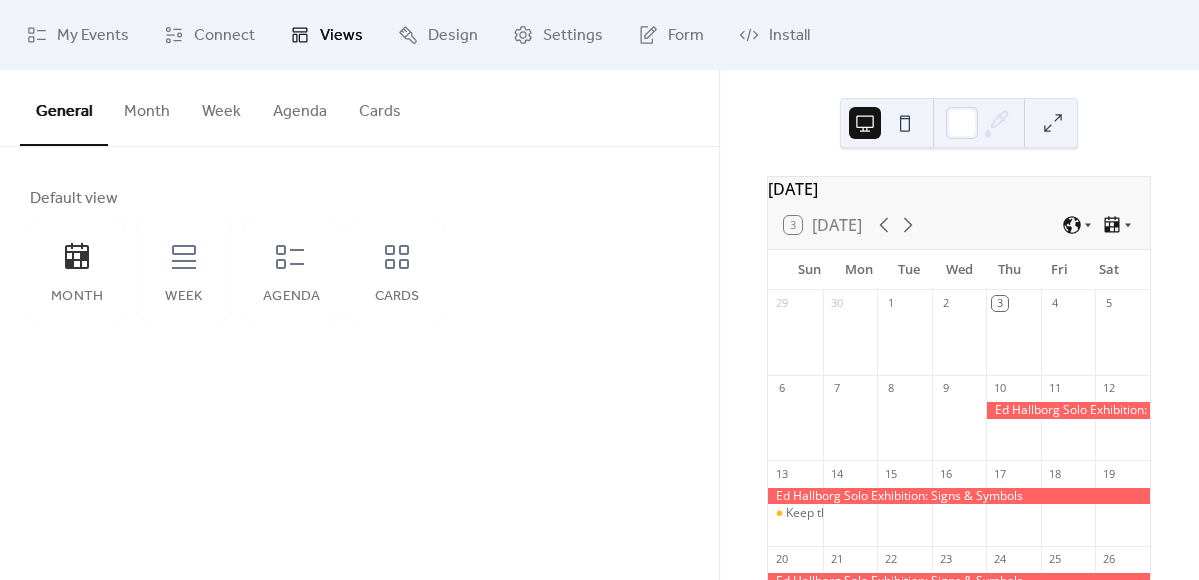 click on "Cards" at bounding box center (380, 107) 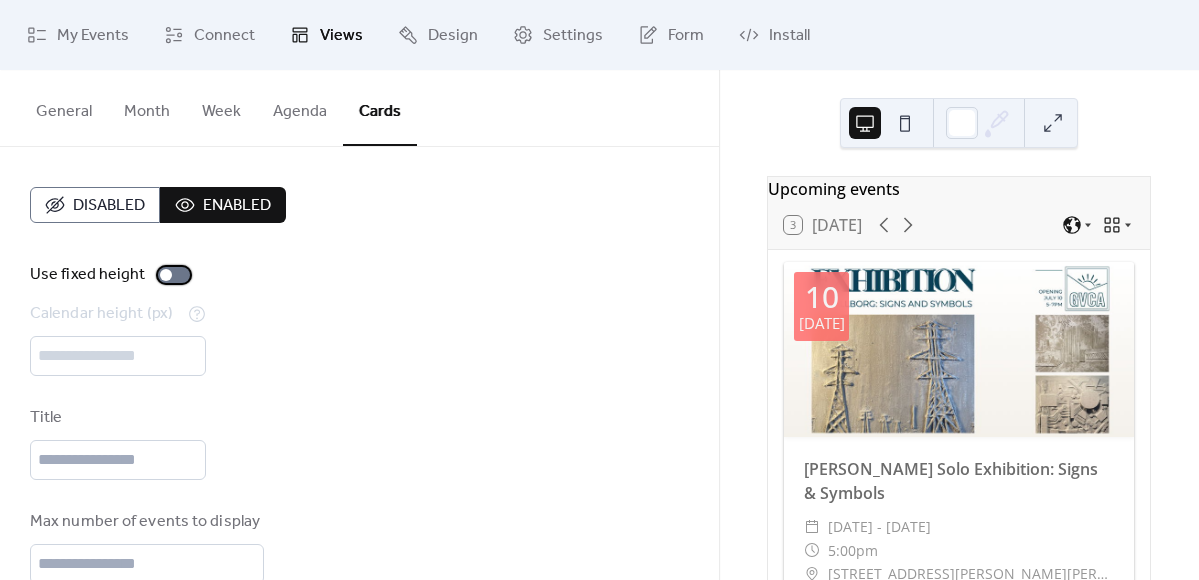 click at bounding box center [174, 275] 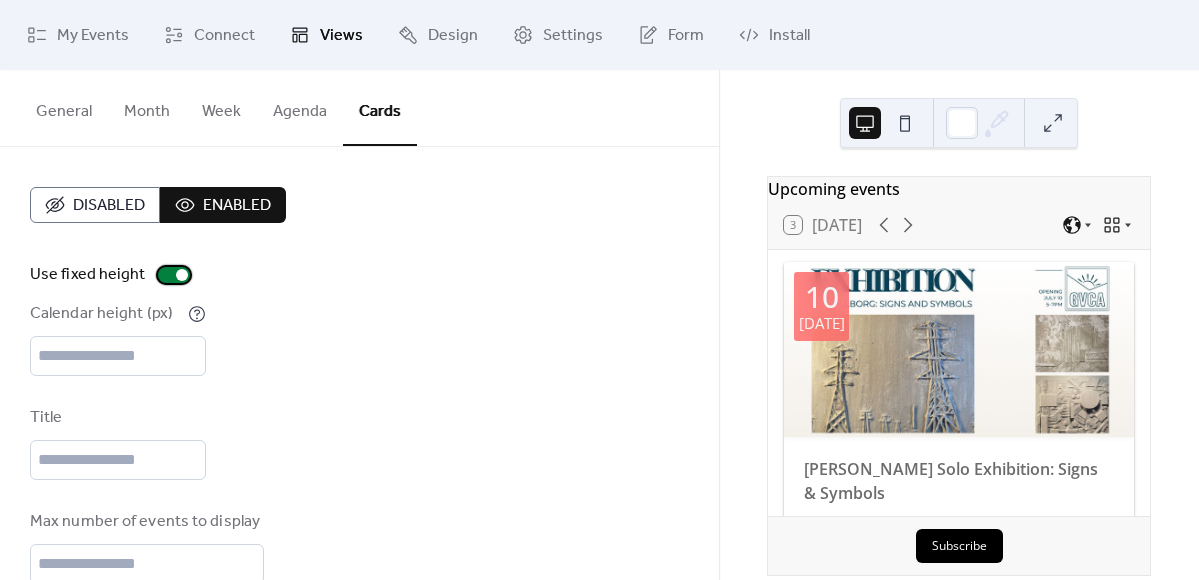 click at bounding box center (174, 275) 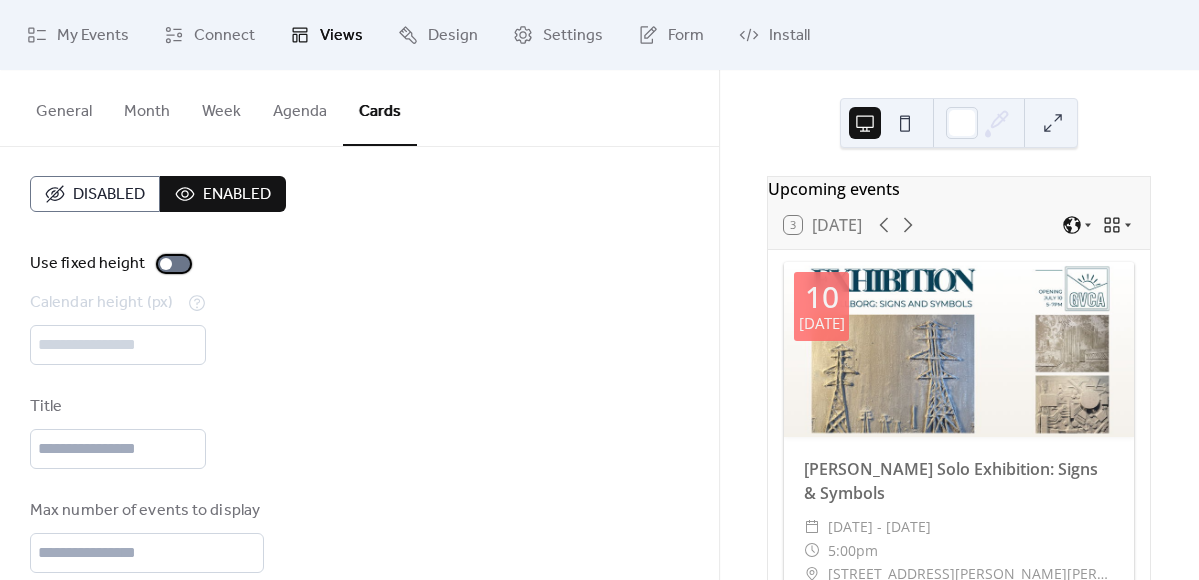 scroll, scrollTop: 0, scrollLeft: 0, axis: both 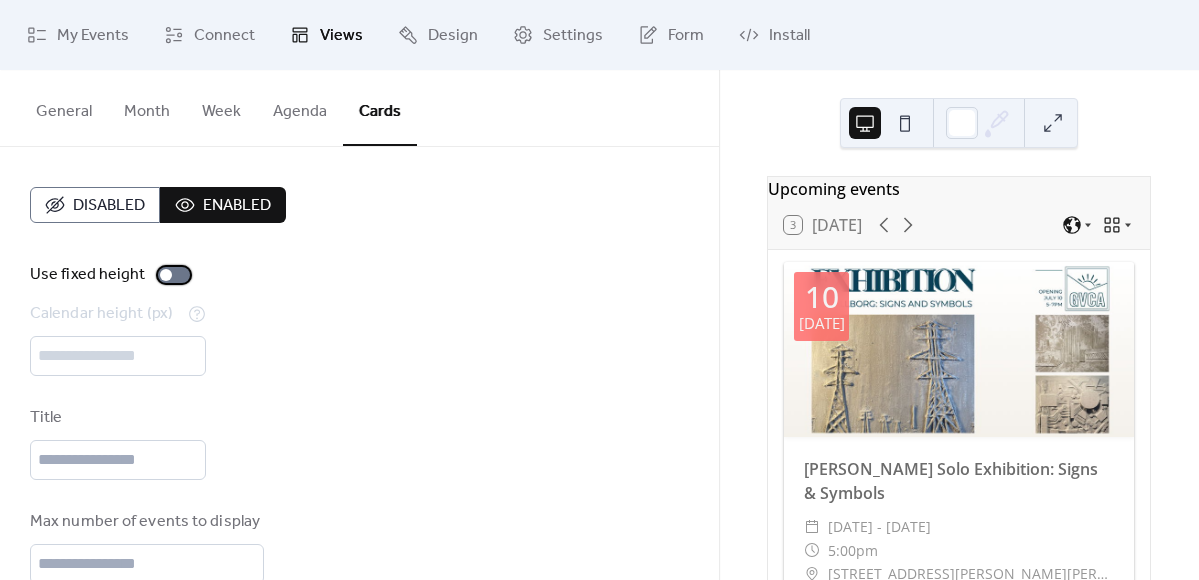 click at bounding box center (174, 275) 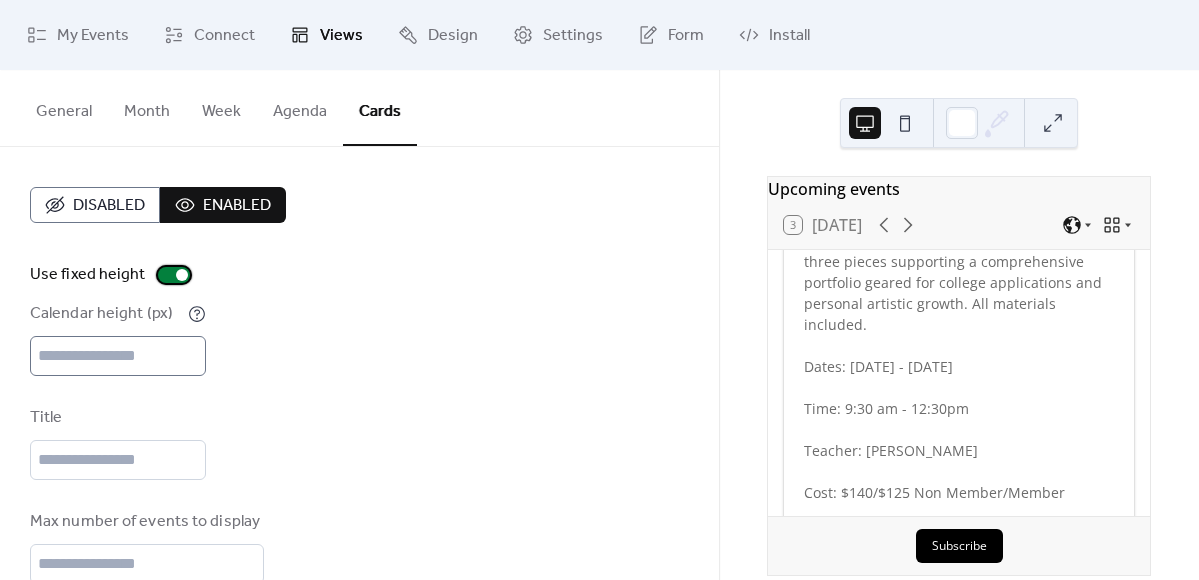 scroll, scrollTop: 2396, scrollLeft: 0, axis: vertical 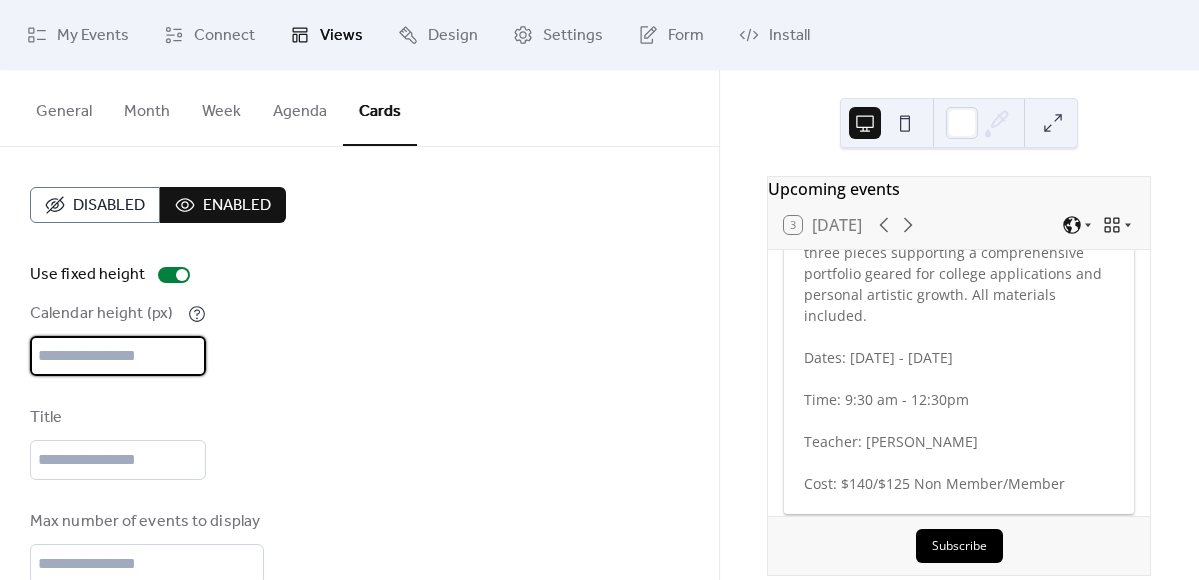 click on "***" at bounding box center [118, 356] 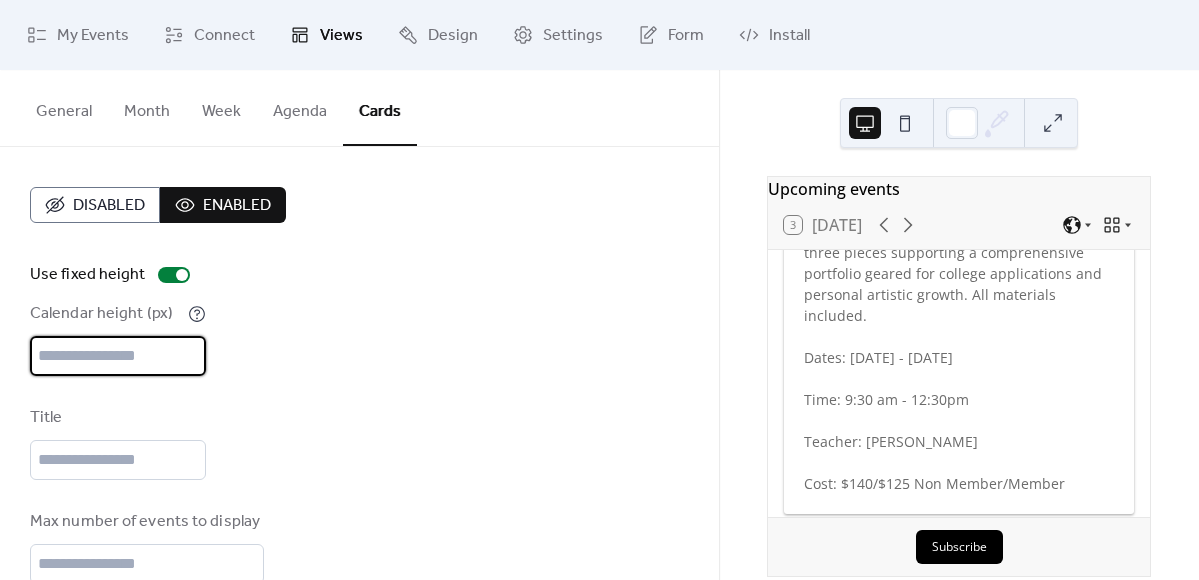 click on "***" at bounding box center (118, 356) 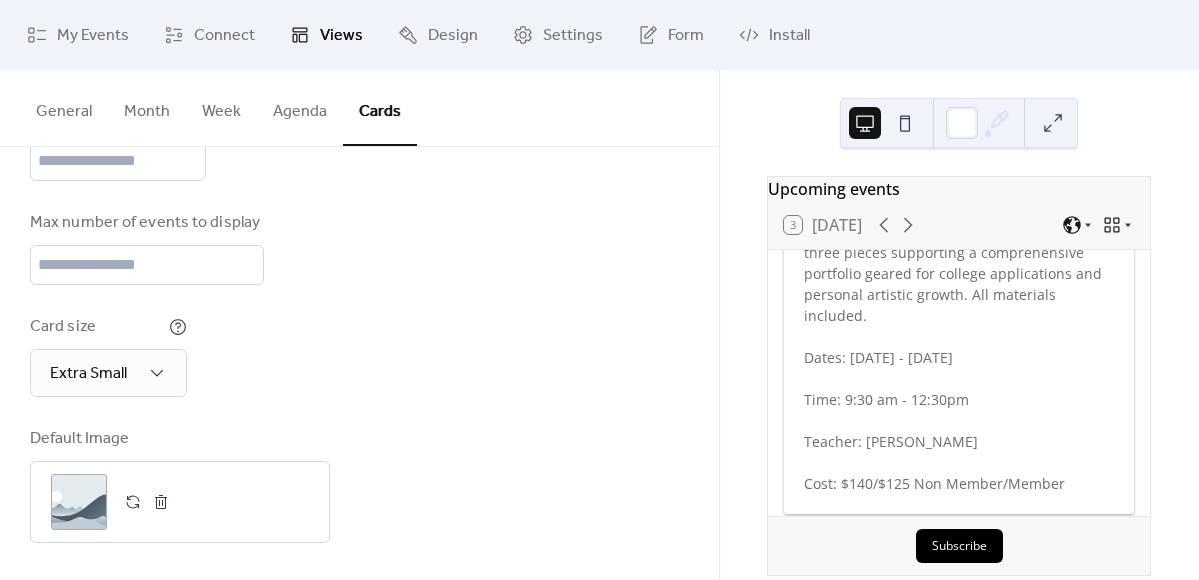 scroll, scrollTop: 302, scrollLeft: 0, axis: vertical 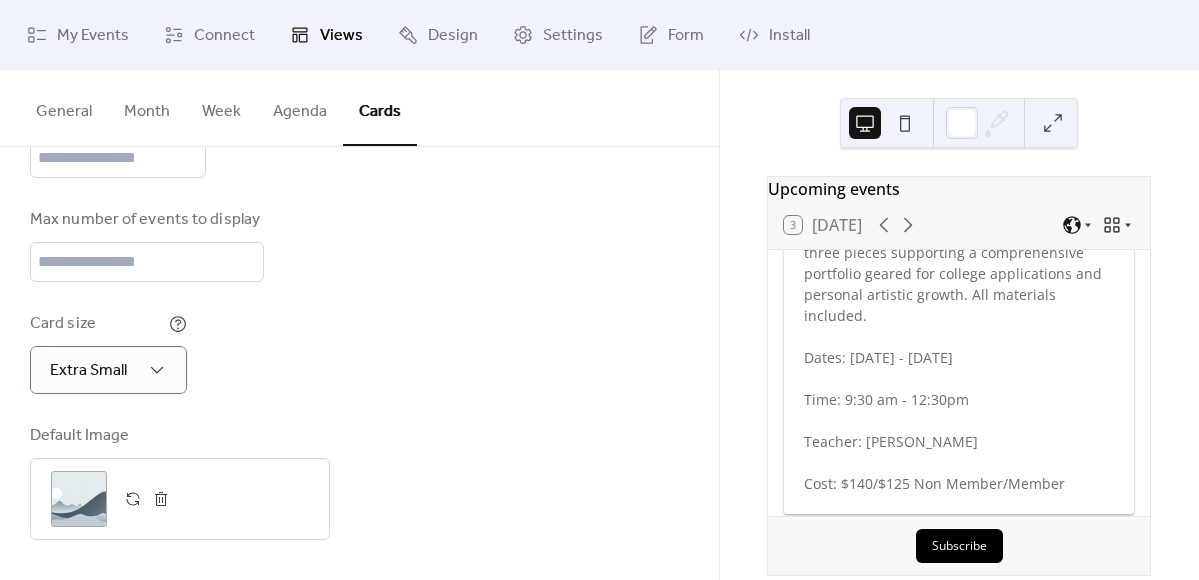click on "Card size Extra Small" at bounding box center [359, 353] 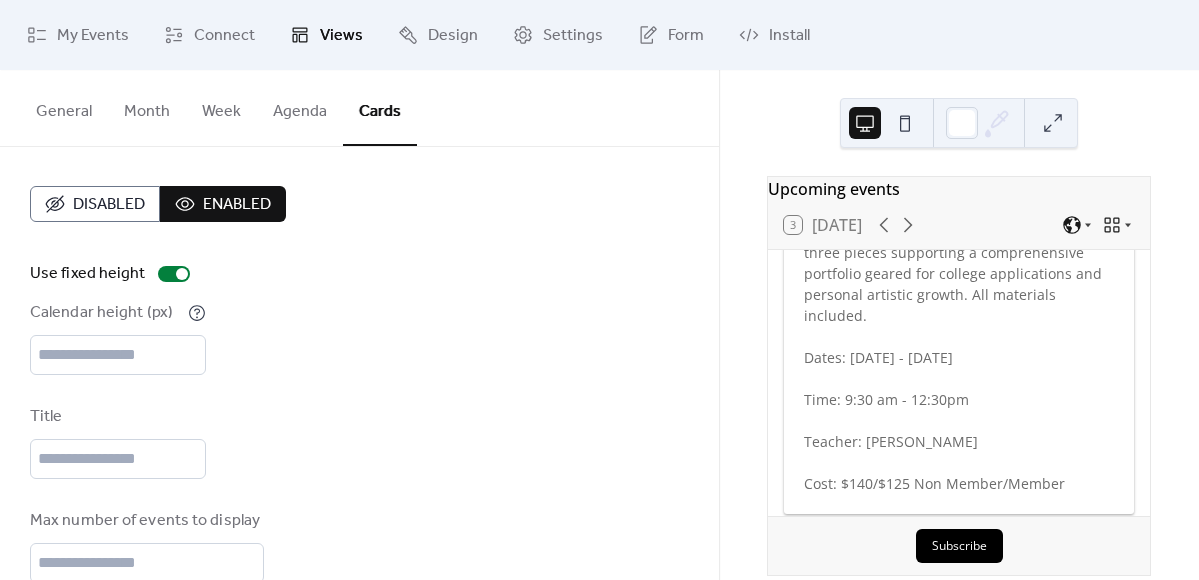 scroll, scrollTop: 0, scrollLeft: 0, axis: both 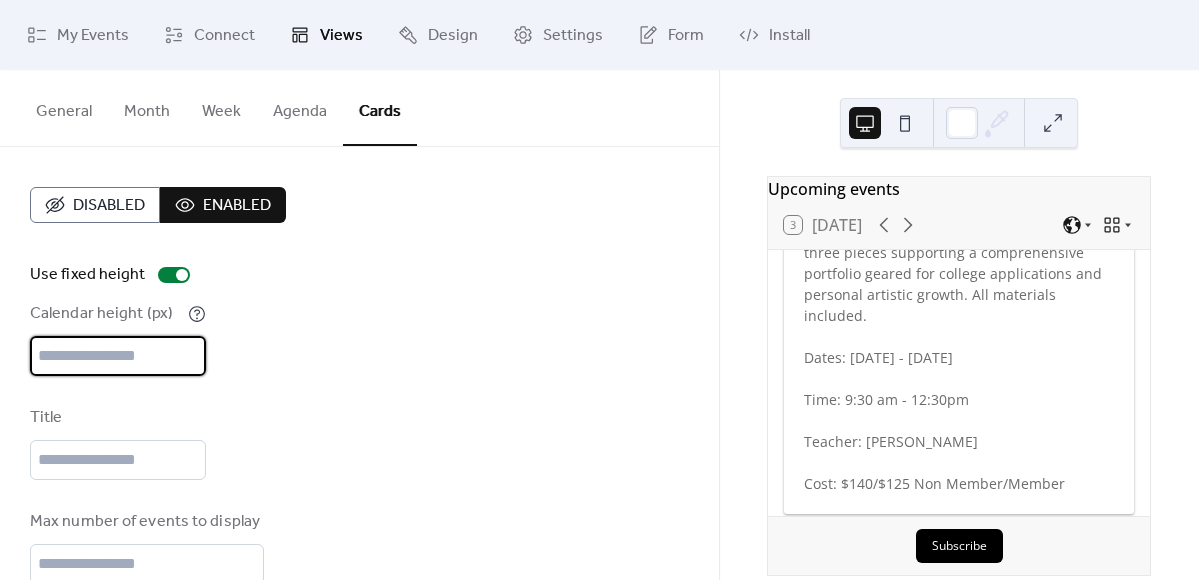 click on "***" at bounding box center [118, 356] 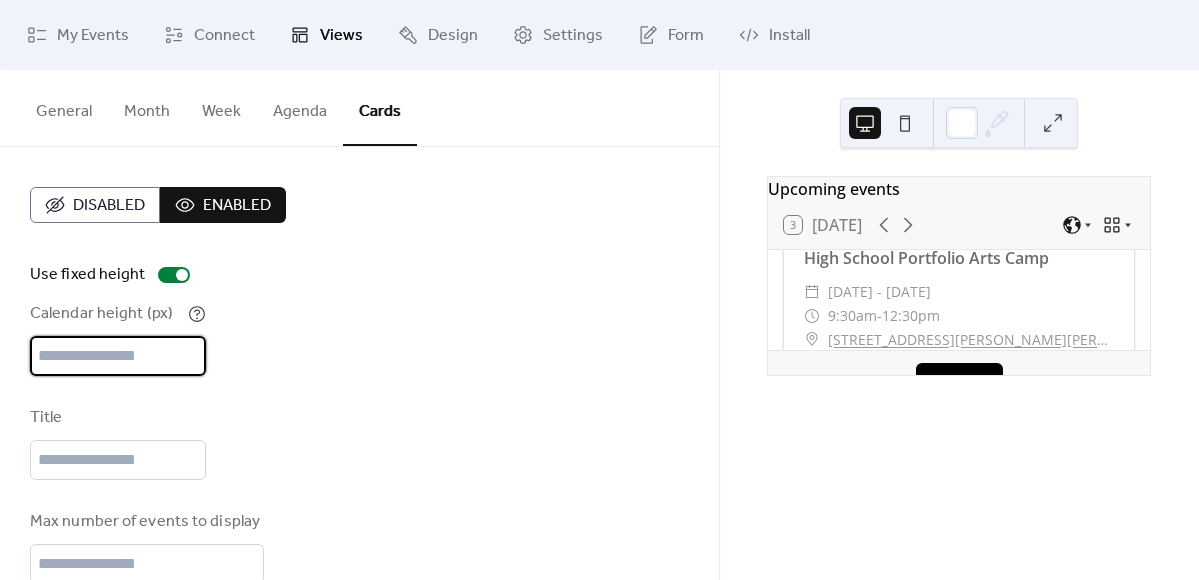 scroll, scrollTop: 2099, scrollLeft: 0, axis: vertical 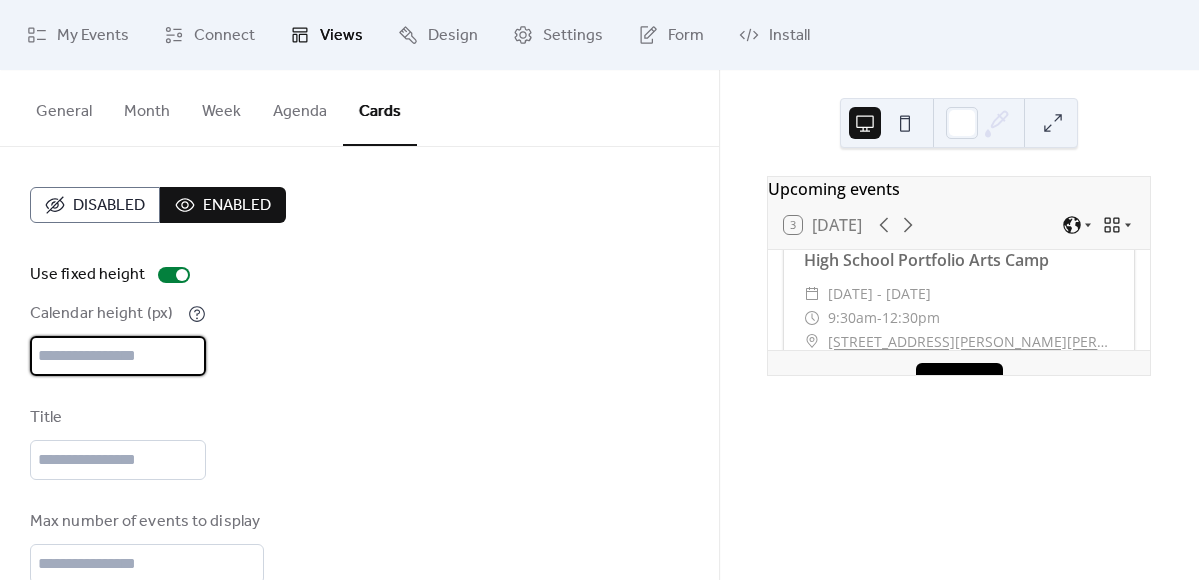 type on "***" 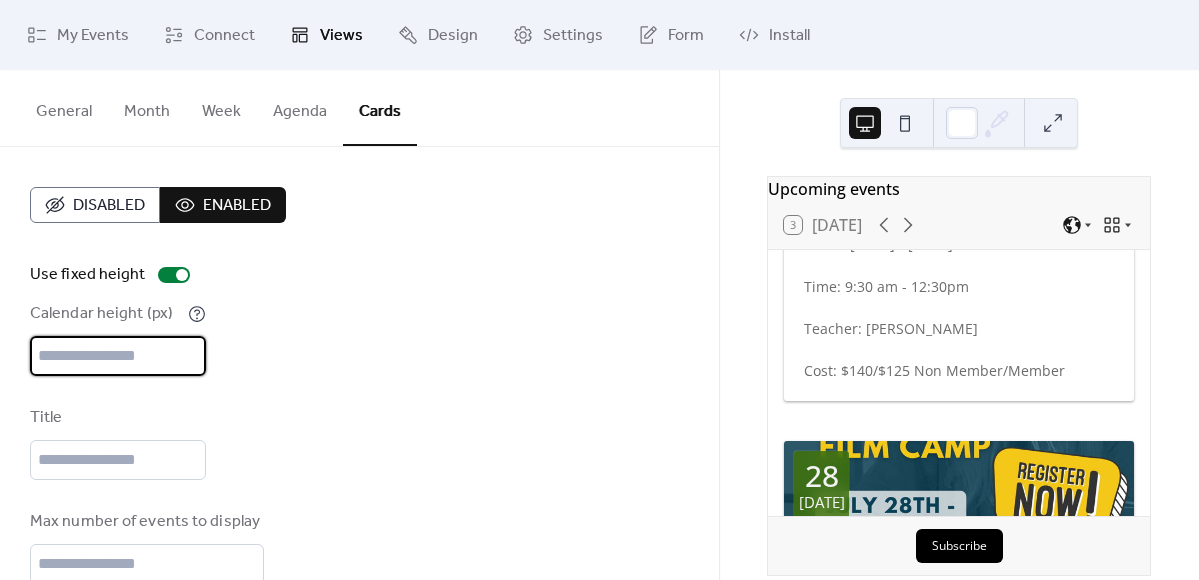 scroll, scrollTop: 2522, scrollLeft: 0, axis: vertical 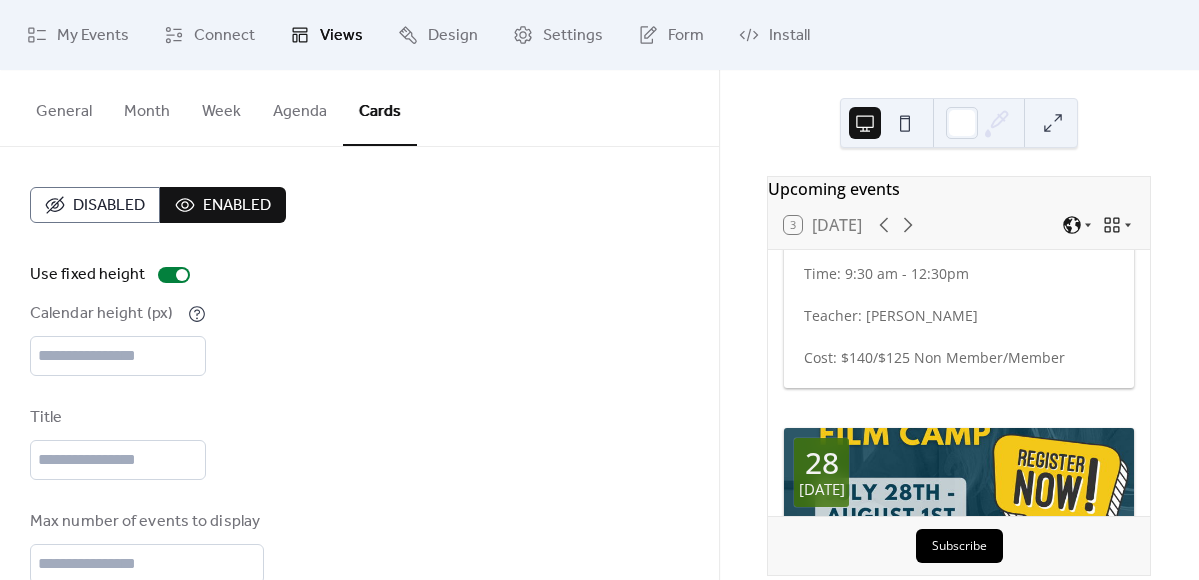 click on "General" at bounding box center [64, 107] 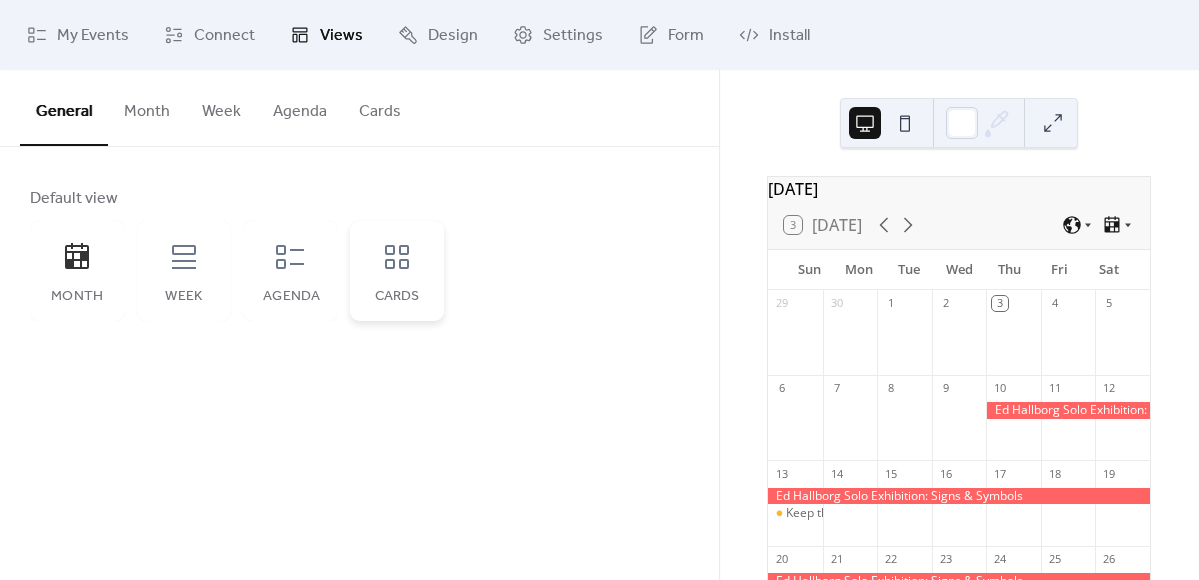 click 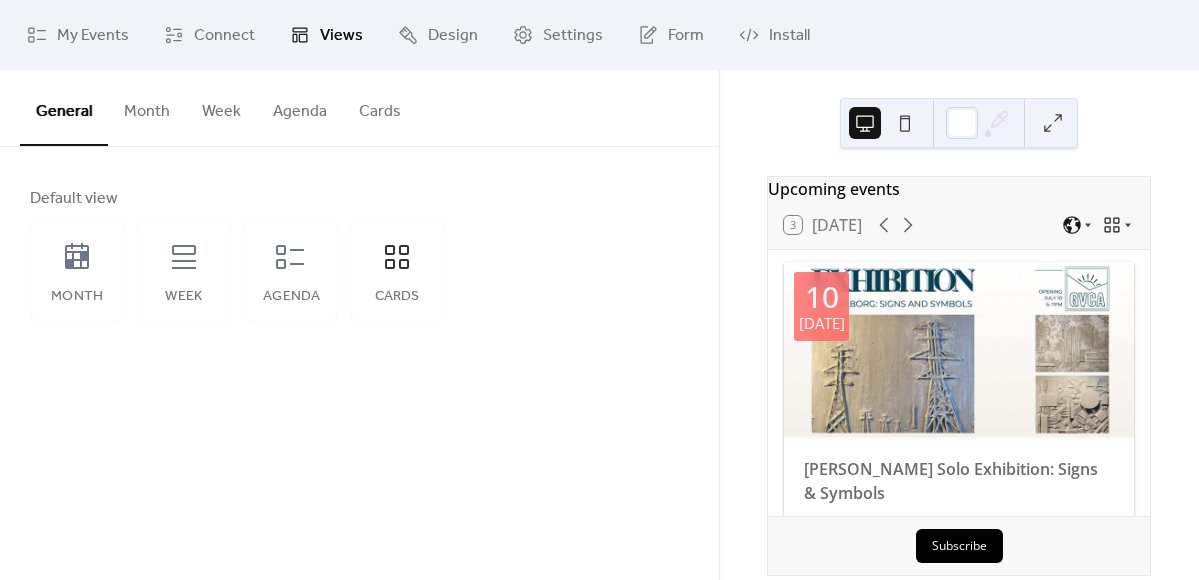 click on "Month" at bounding box center [147, 107] 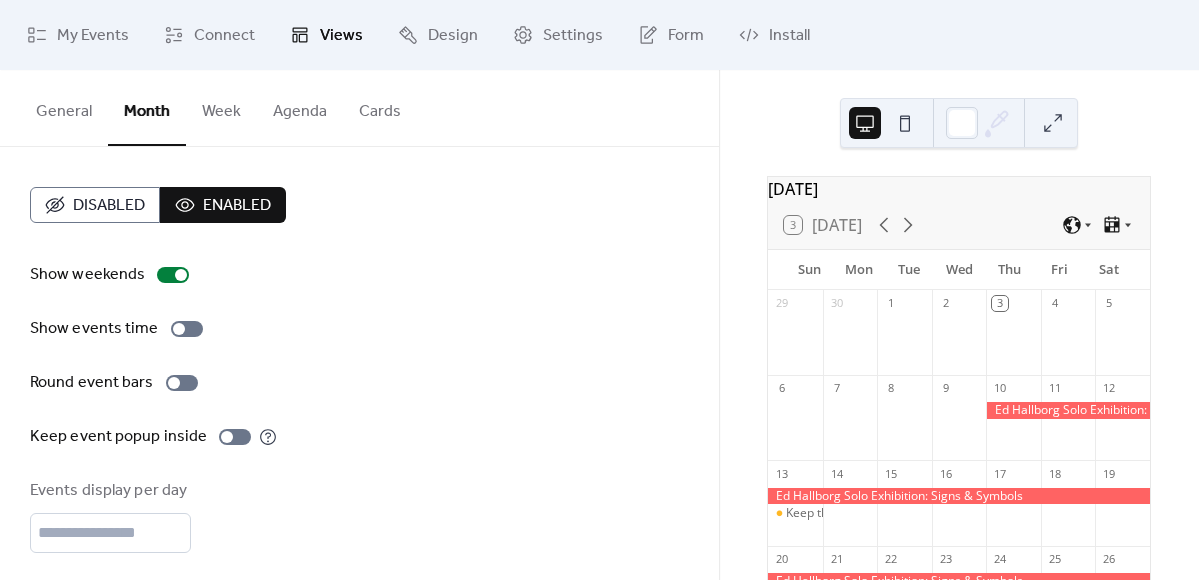 click on "Agenda" at bounding box center (300, 107) 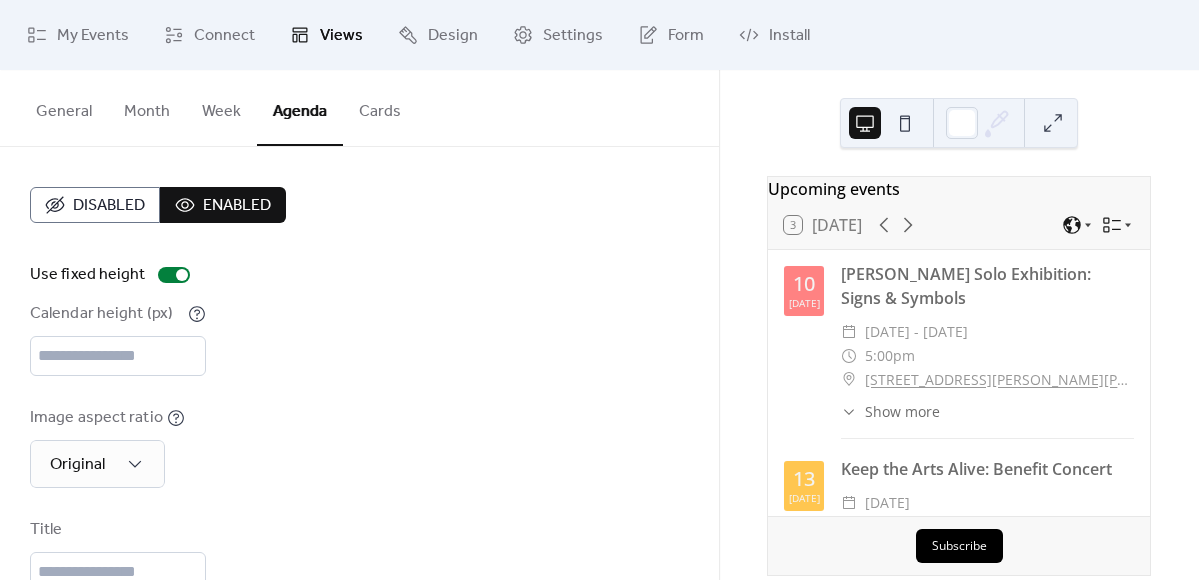 click on "General" at bounding box center (64, 107) 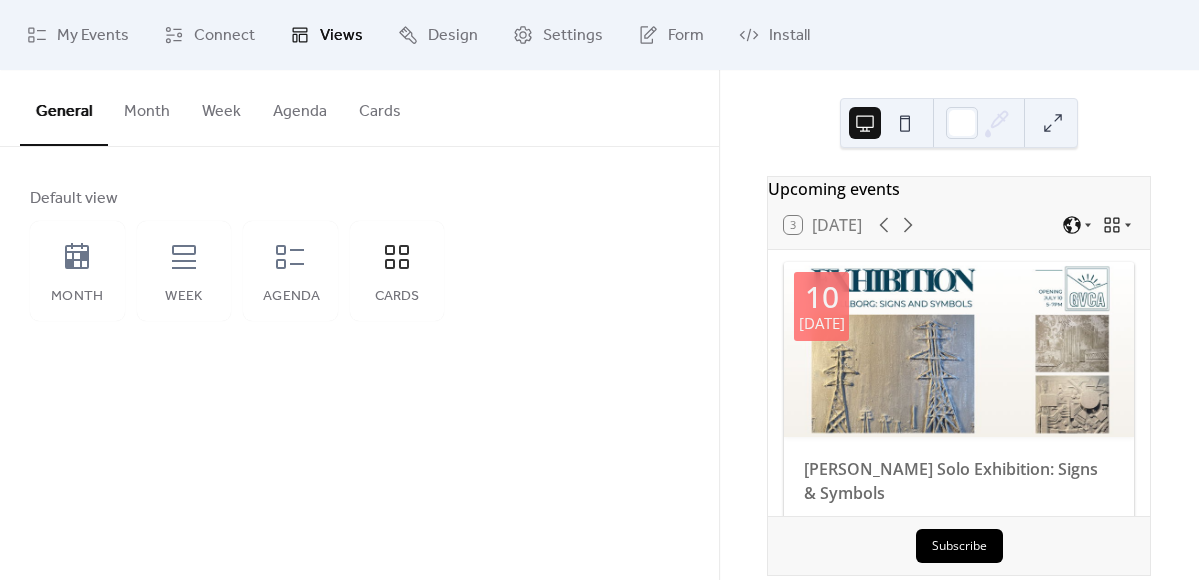 click on "Cards" at bounding box center [380, 107] 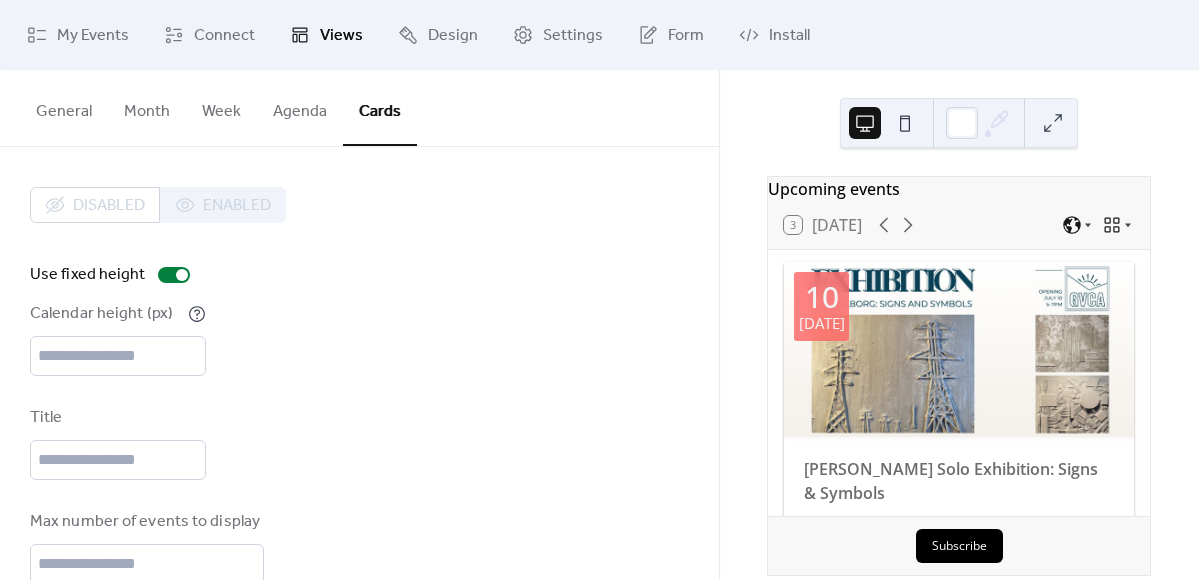 click on "General" at bounding box center (64, 107) 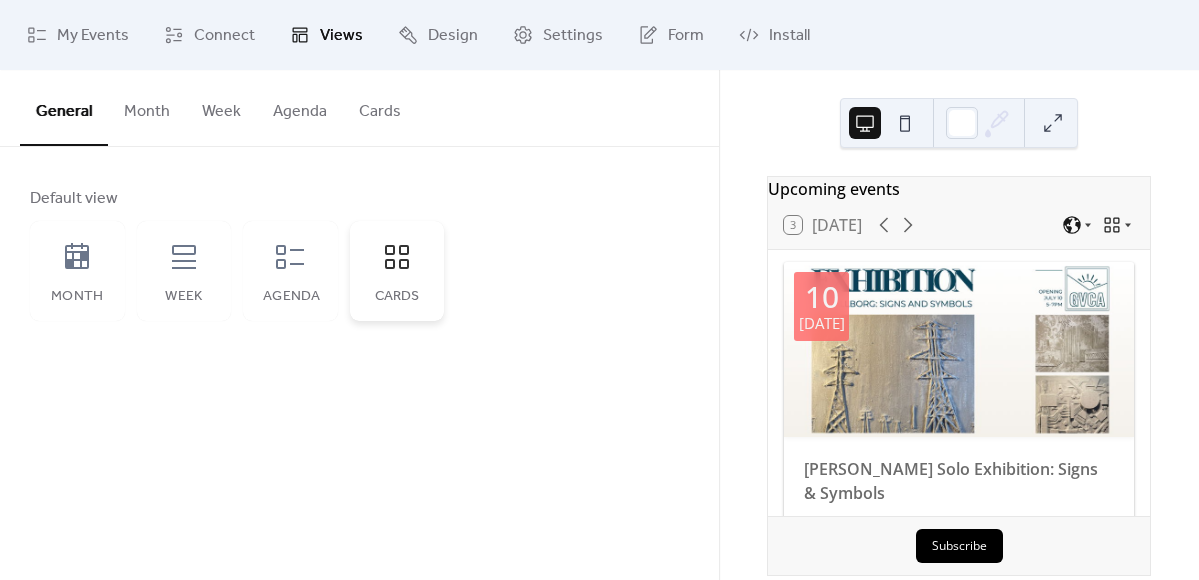 click on "Cards" at bounding box center [397, 297] 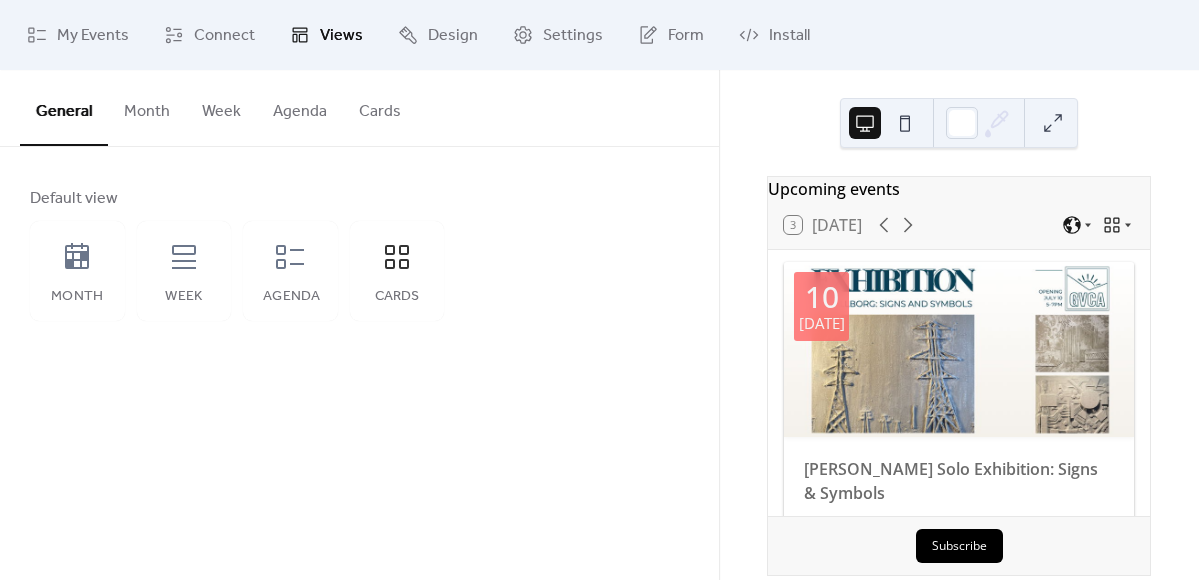 click on "Cards" at bounding box center [380, 107] 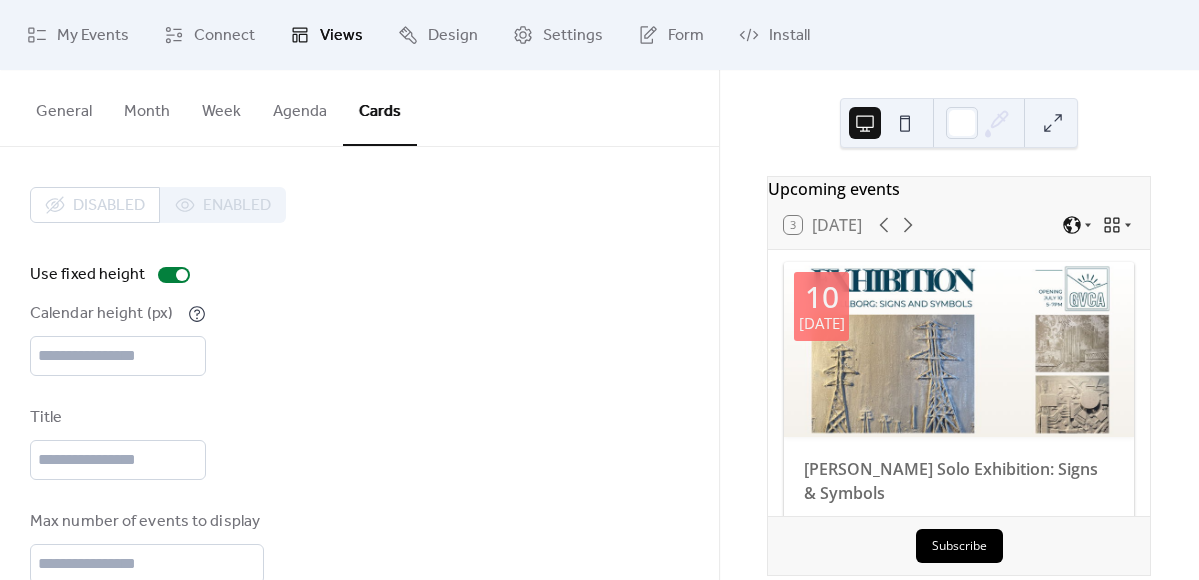 click on "Disabled Enabled Use fixed height Calendar height (px) *** Title Max number of events to display ** Card size Extra Small Default Image ;" at bounding box center [359, 514] 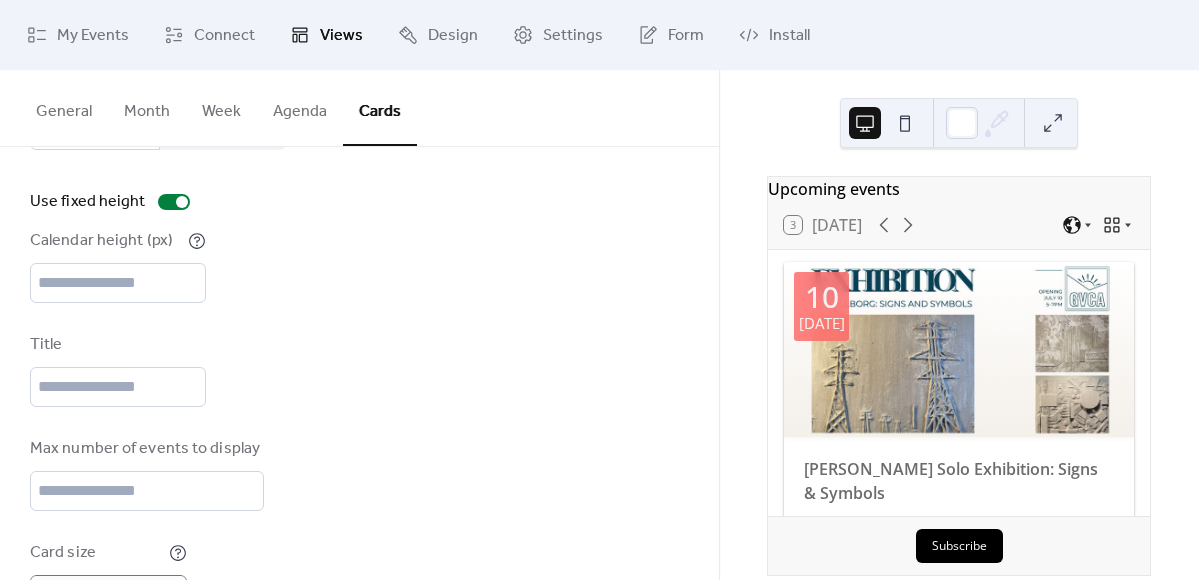 scroll, scrollTop: 85, scrollLeft: 0, axis: vertical 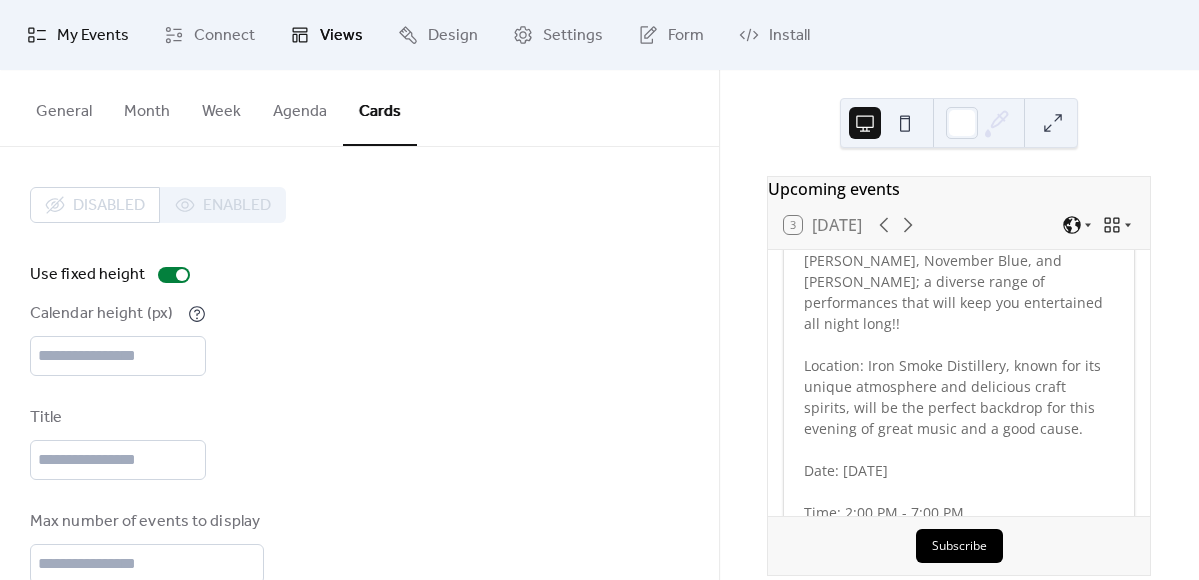 click on "My Events" at bounding box center [93, 36] 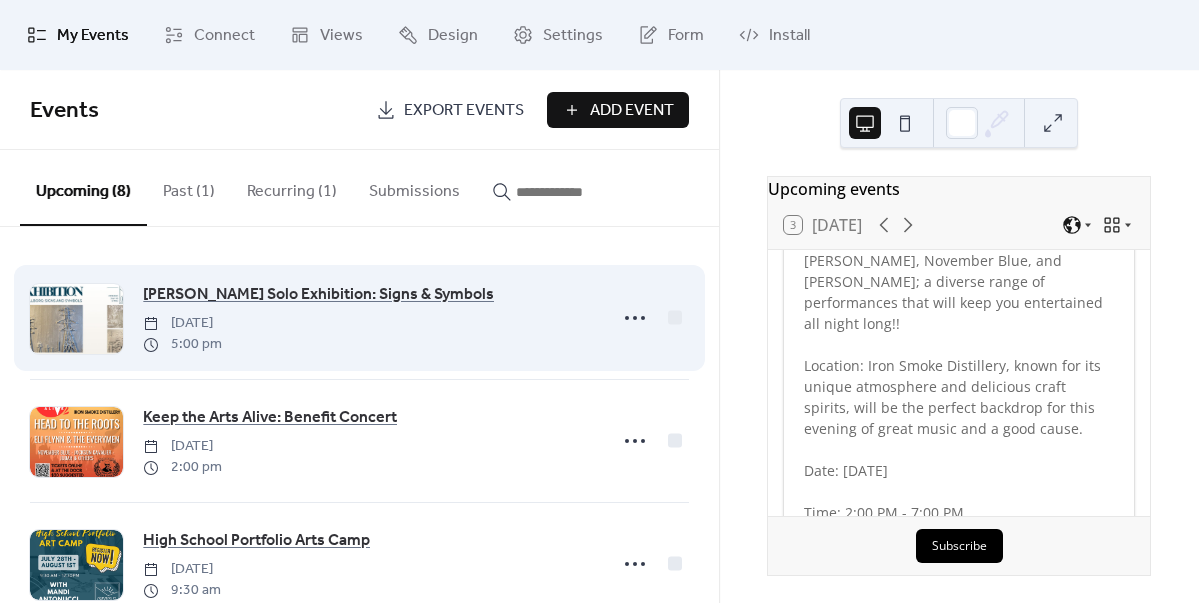 click on "[PERSON_NAME] Solo Exhibition: Signs & Symbols [DATE] 5:00 pm" at bounding box center (369, 318) 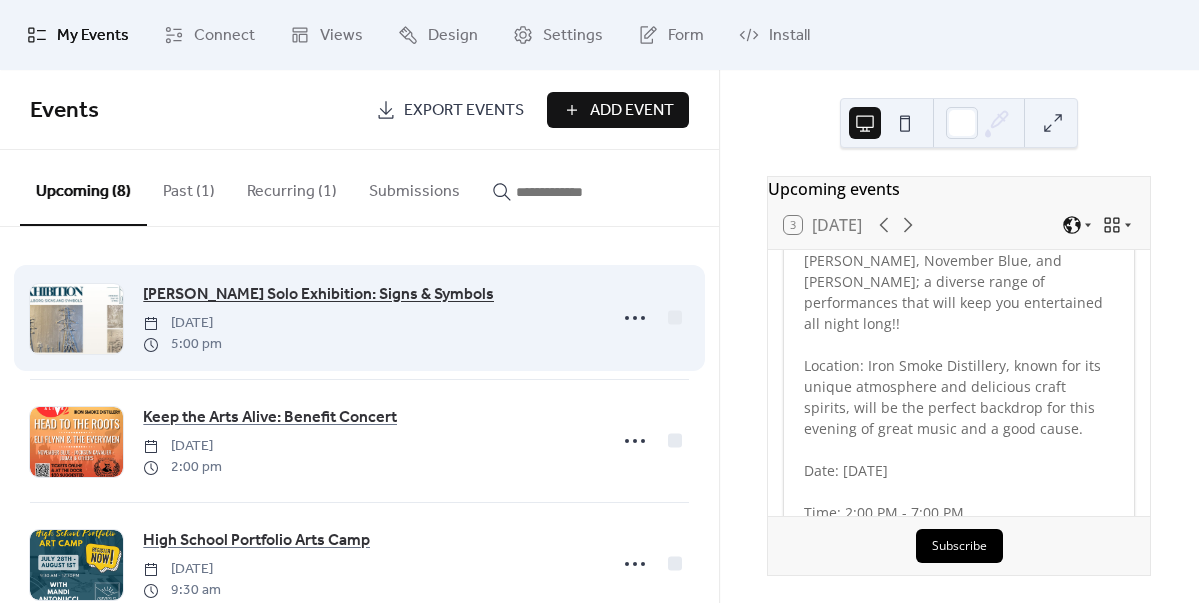 click on "[PERSON_NAME] Solo Exhibition: Signs & Symbols" at bounding box center [318, 295] 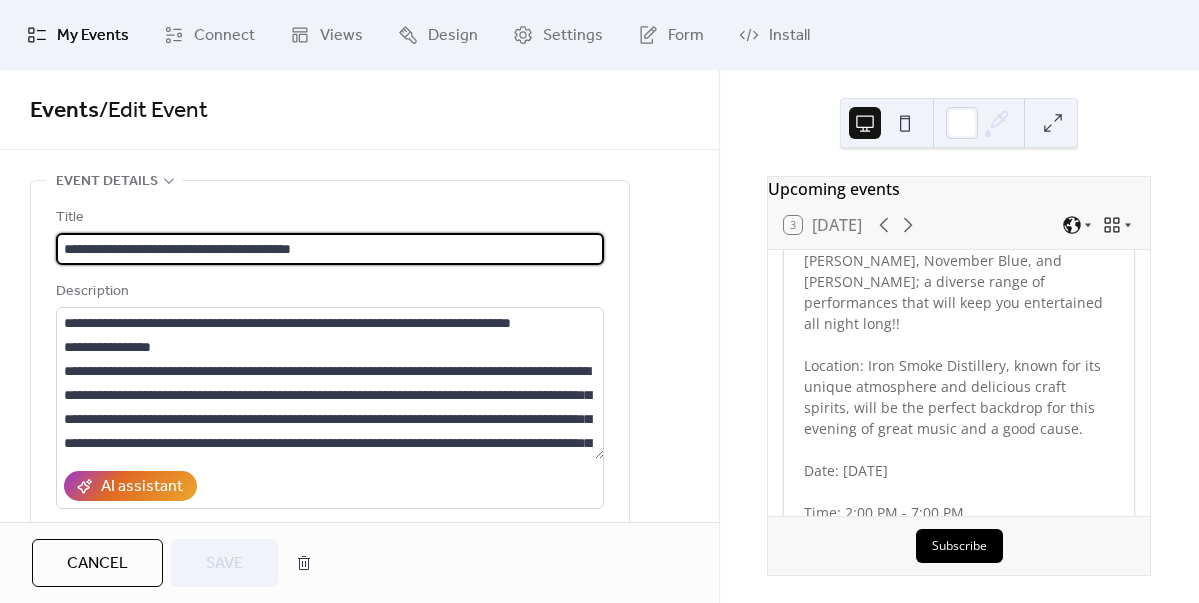 scroll, scrollTop: 1, scrollLeft: 0, axis: vertical 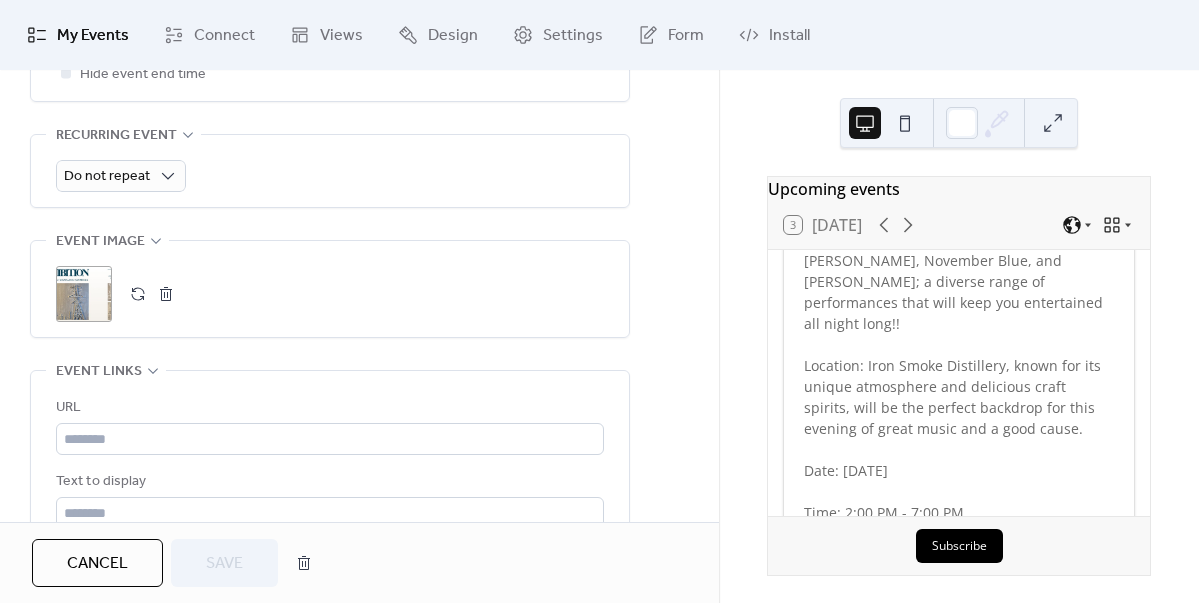 click at bounding box center (138, 294) 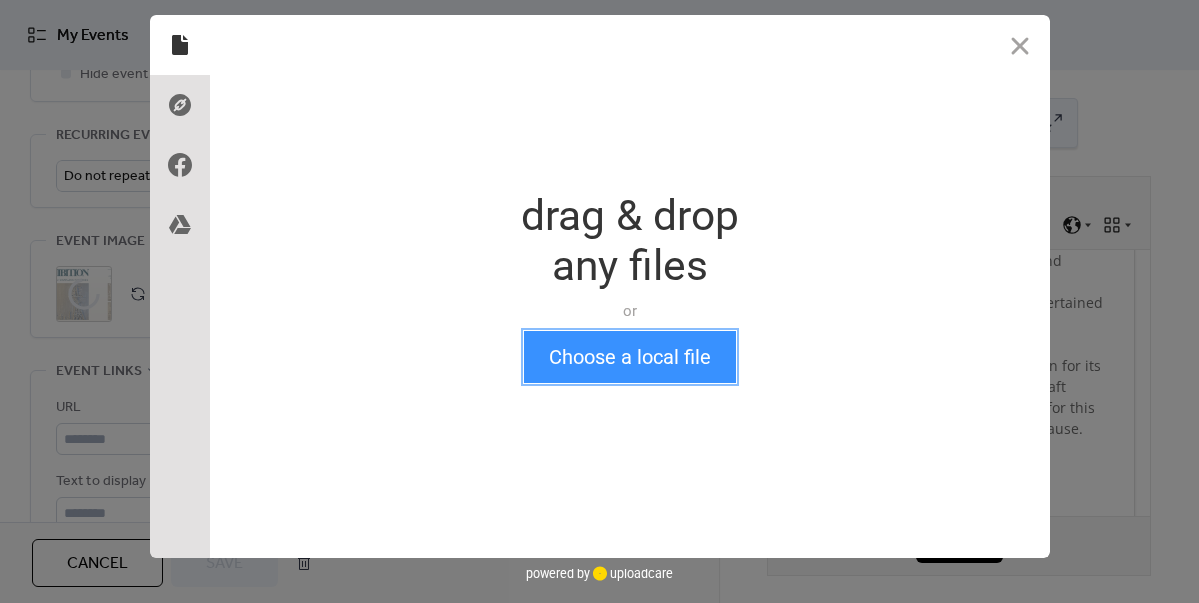 click on "Choose a local file" at bounding box center (630, 357) 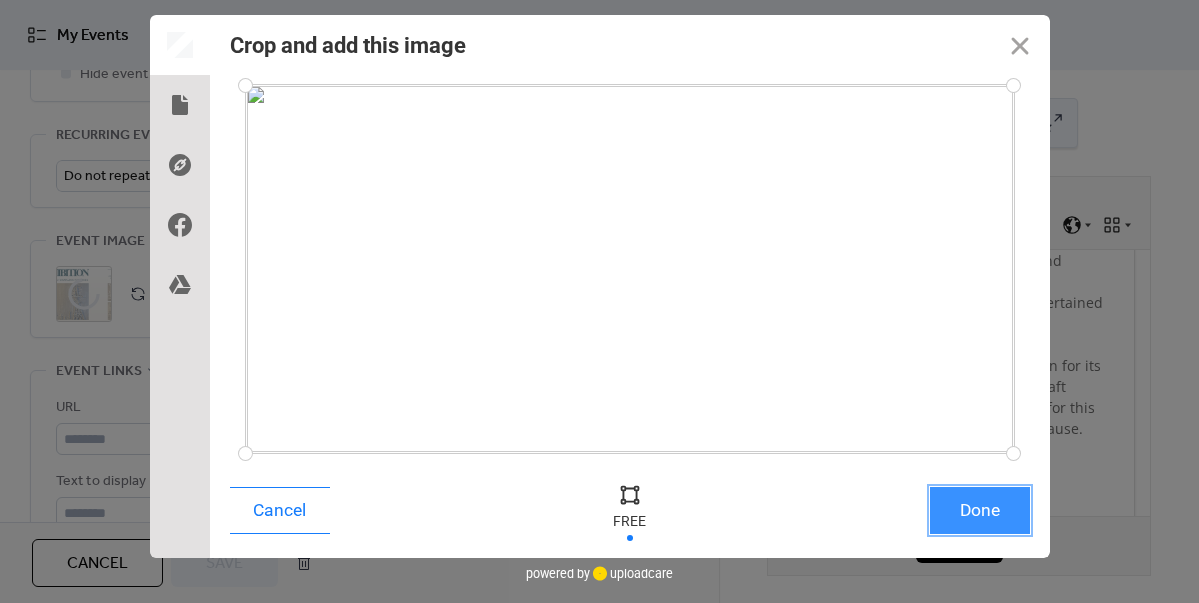 click on "Done" at bounding box center [980, 510] 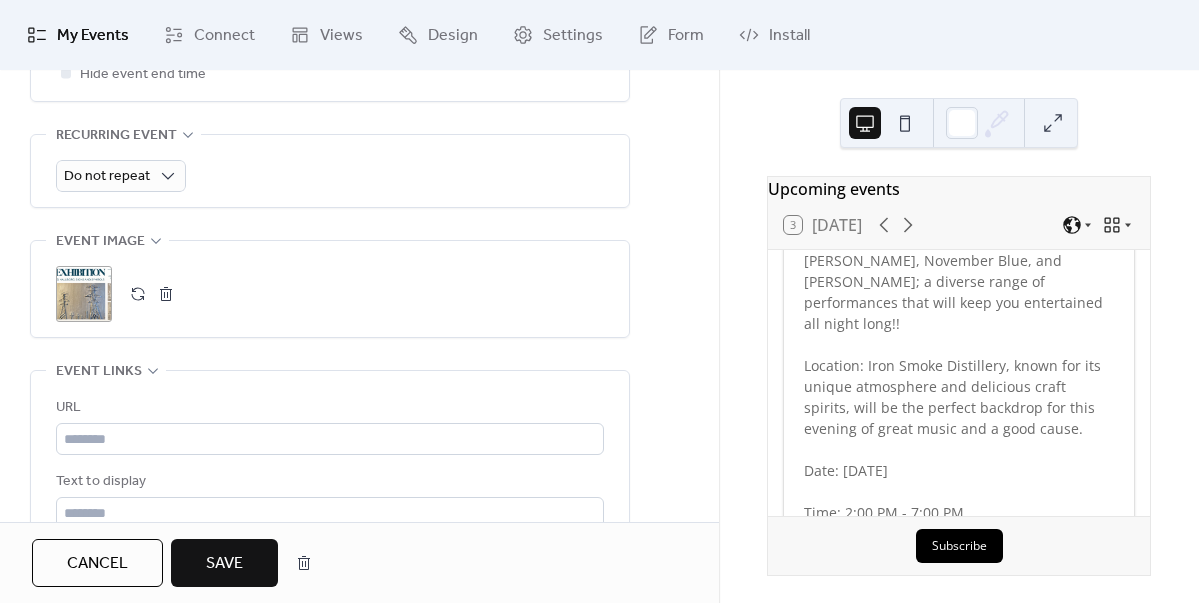 click on "Save" at bounding box center (224, 564) 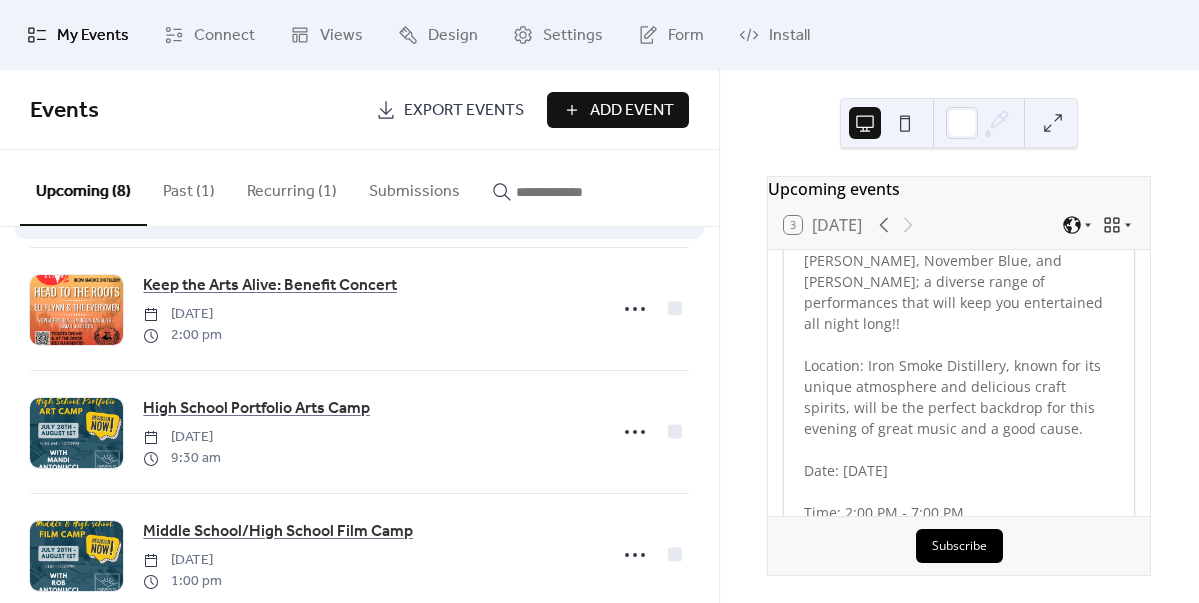 scroll, scrollTop: 133, scrollLeft: 0, axis: vertical 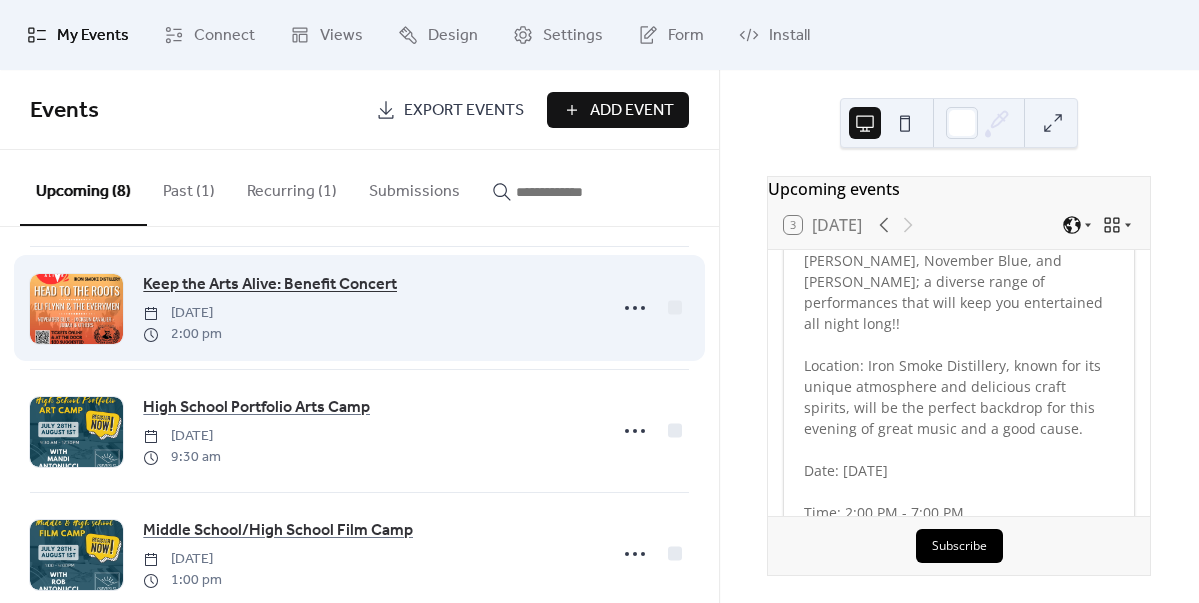 click on "Keep the Arts Alive: Benefit Concert" at bounding box center [270, 285] 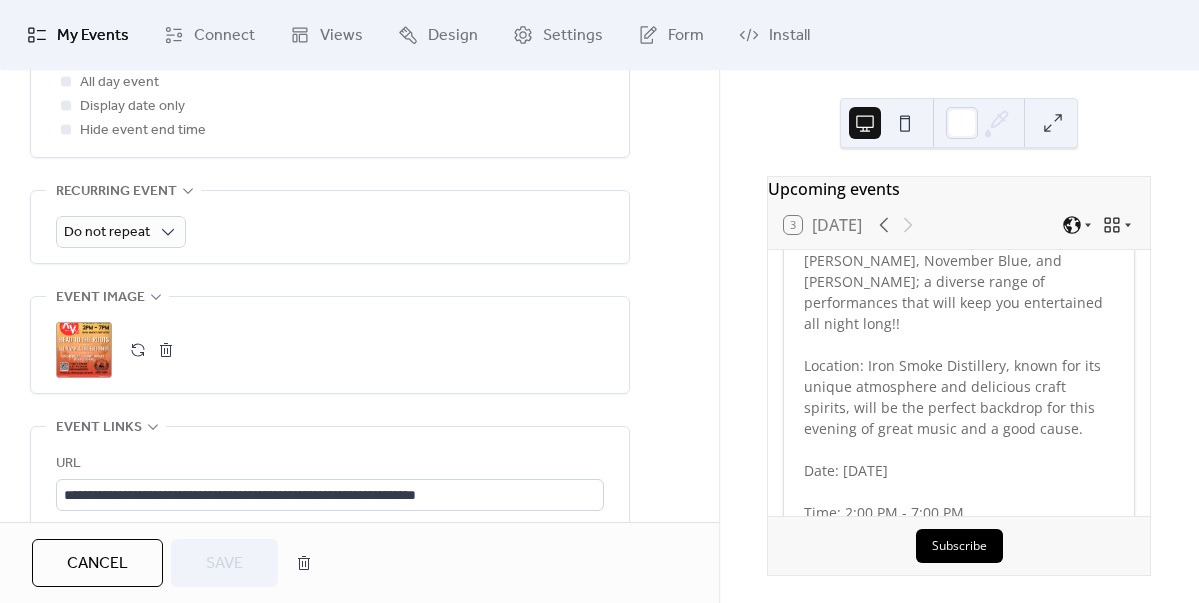 scroll, scrollTop: 835, scrollLeft: 0, axis: vertical 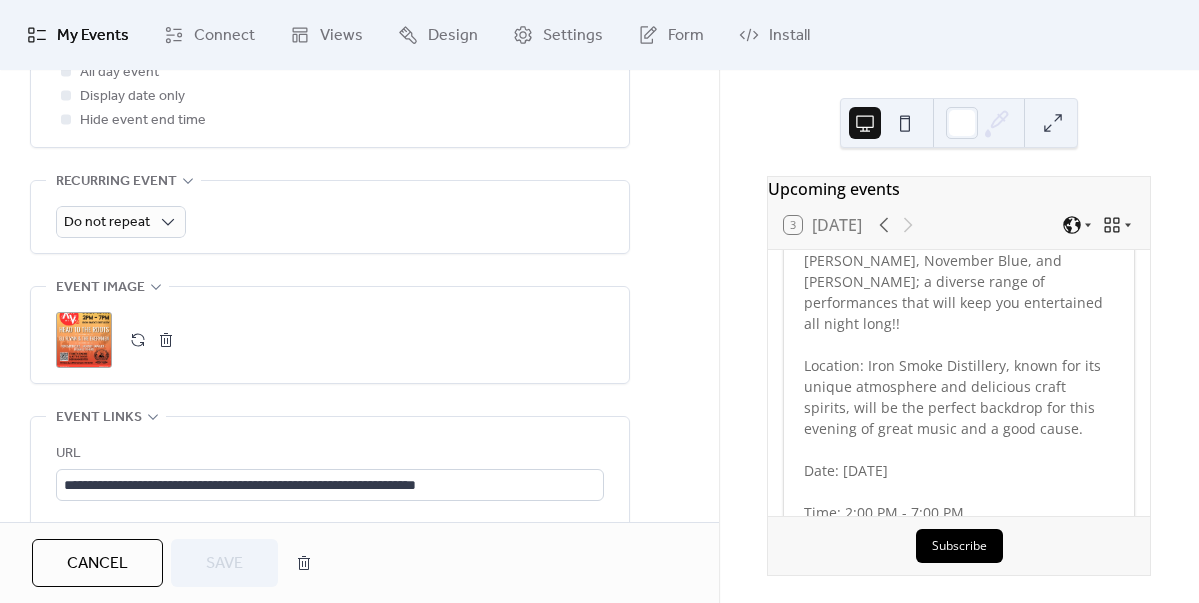 click on ";" at bounding box center (84, 340) 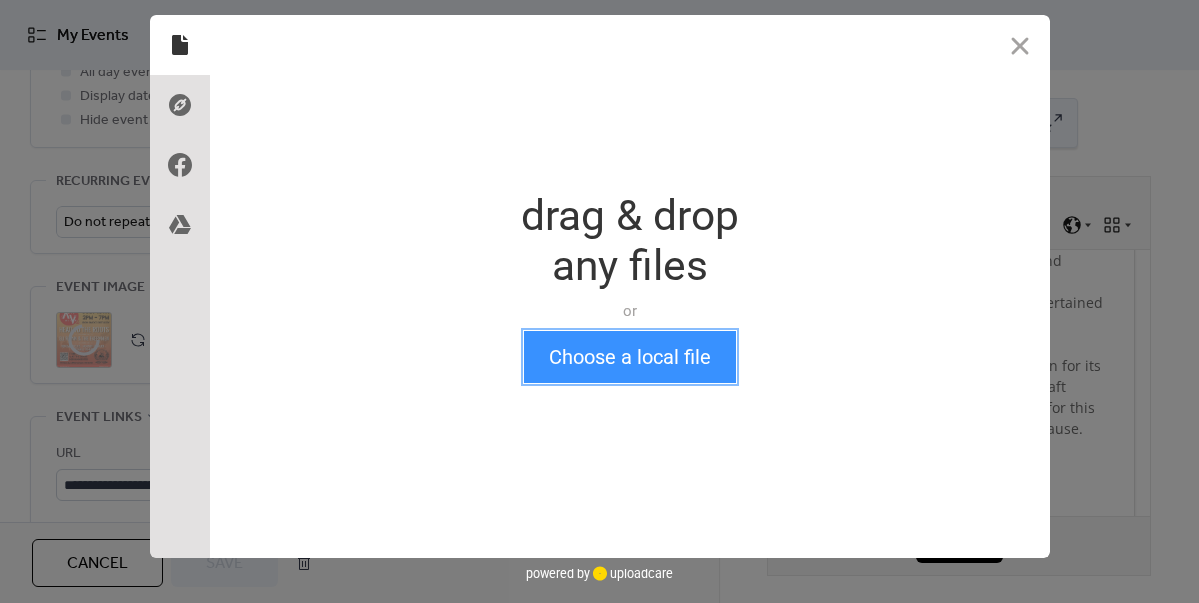click on "Choose a local file" at bounding box center [630, 357] 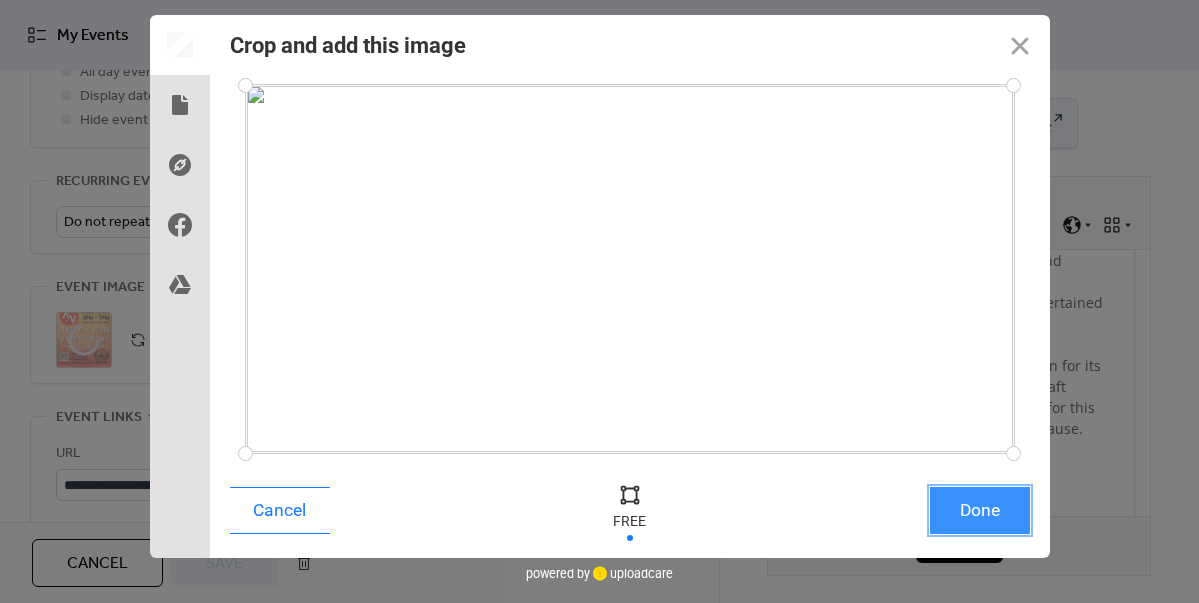 click on "Done" at bounding box center [980, 510] 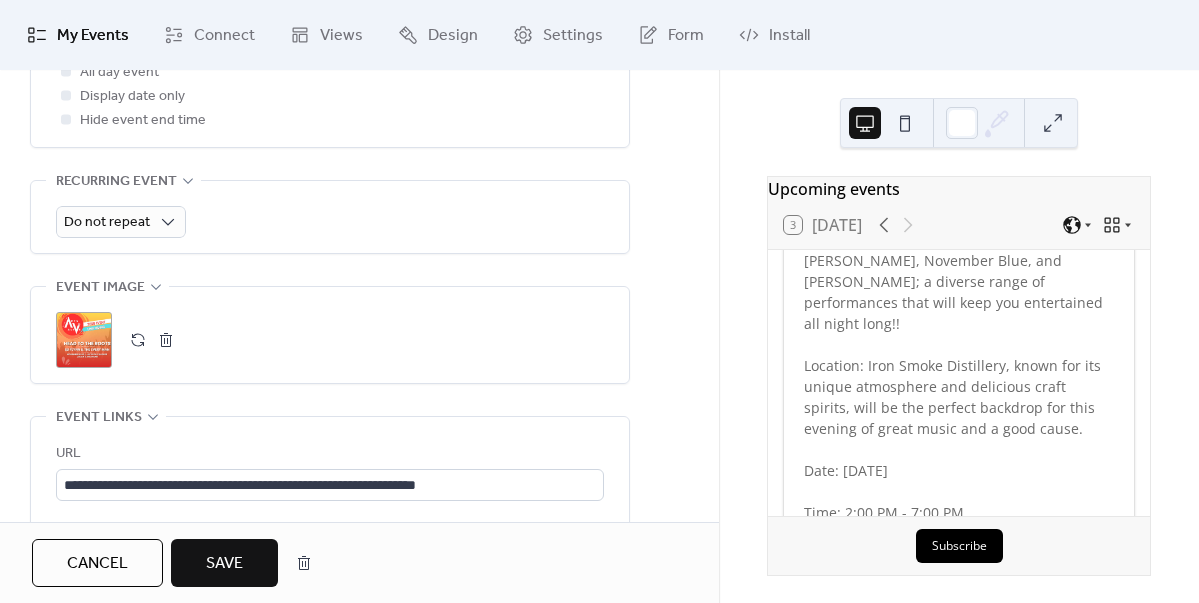 click on "Save" at bounding box center [224, 563] 